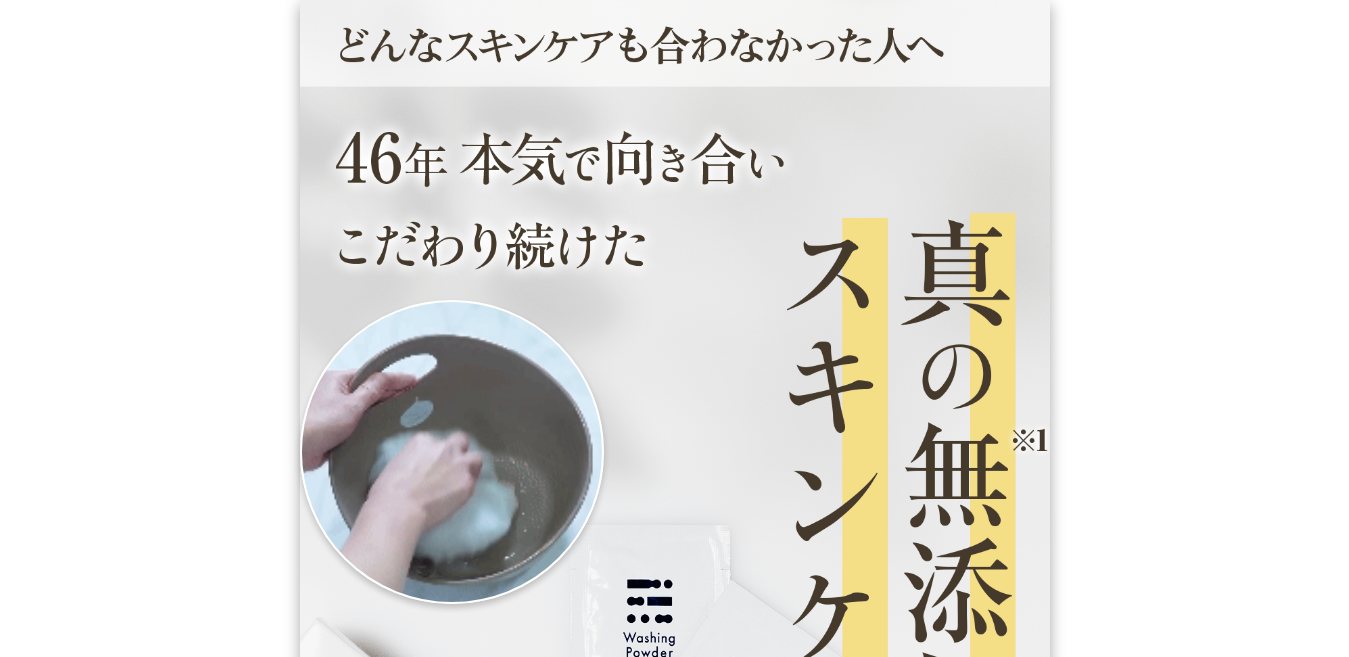 scroll, scrollTop: 2365, scrollLeft: 0, axis: vertical 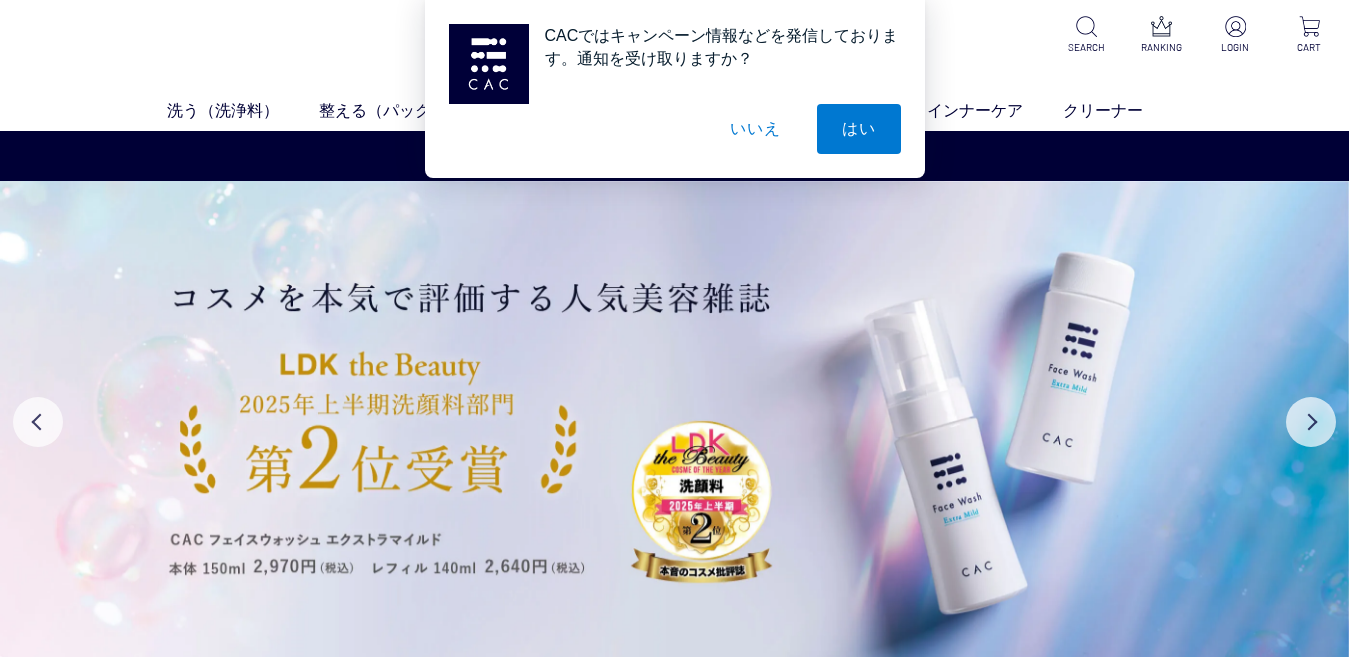 click on "いいえ" at bounding box center (755, 129) 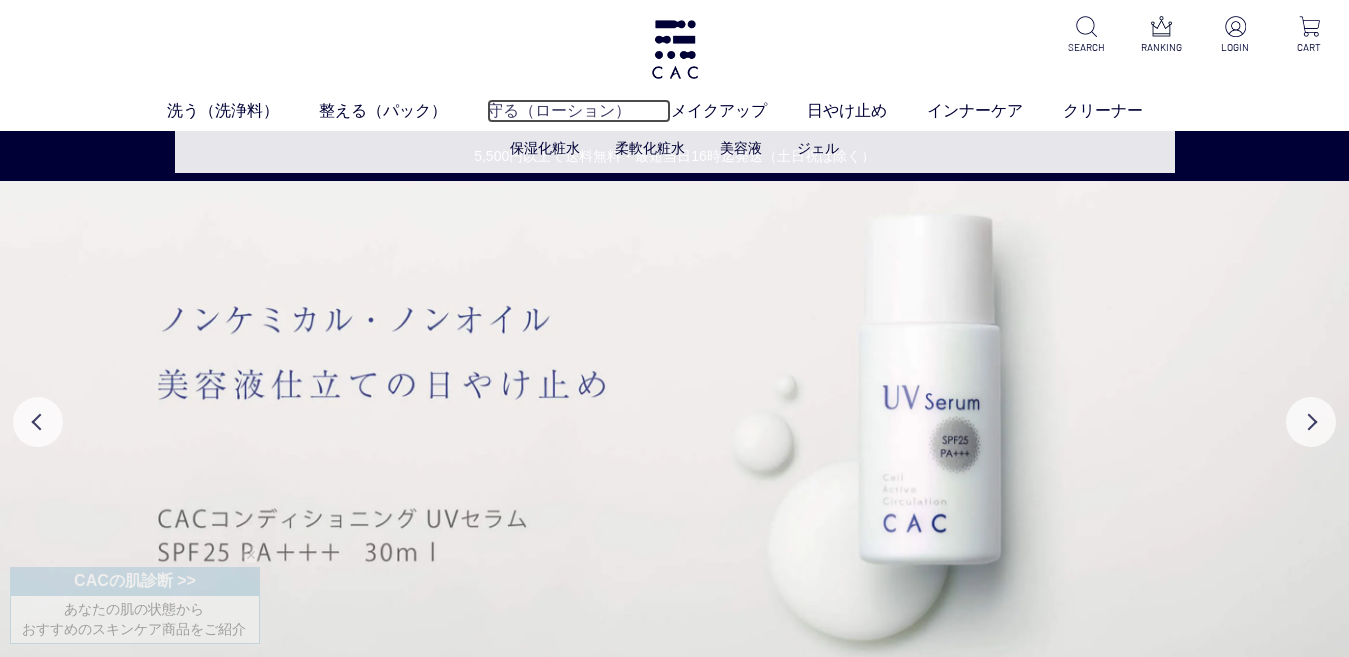 click on "守る（ローション）" at bounding box center [579, 111] 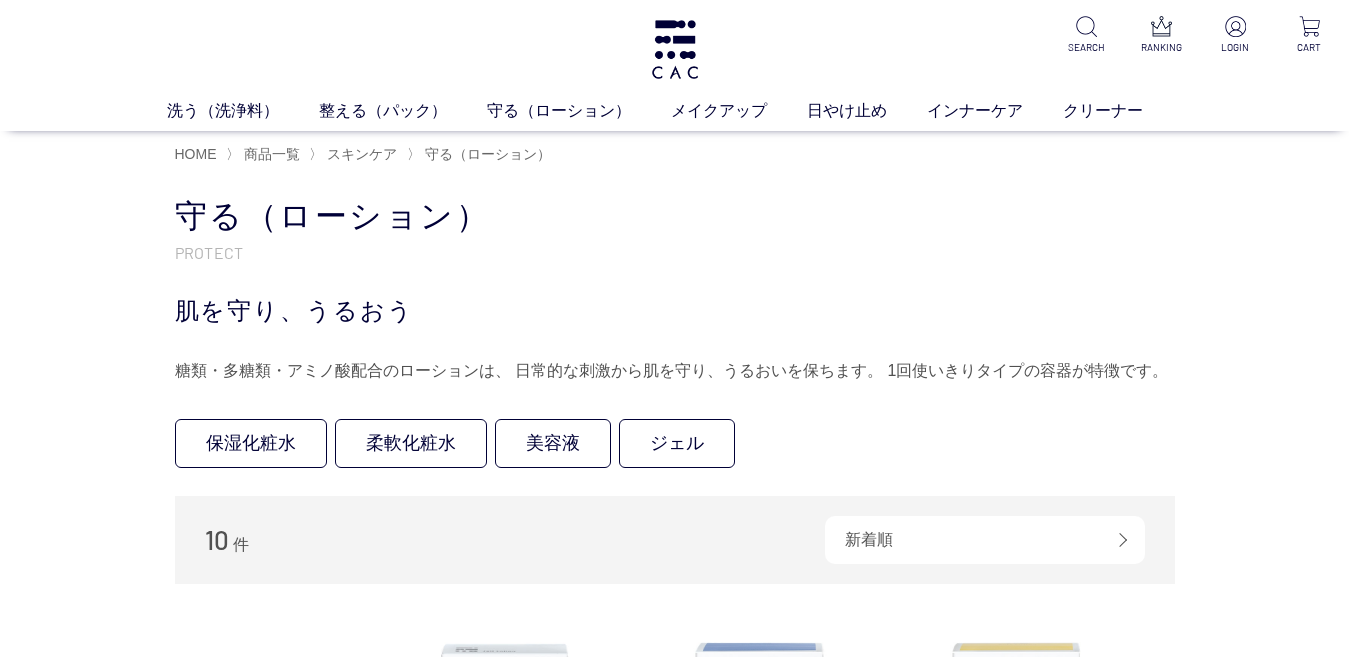 scroll, scrollTop: 0, scrollLeft: 0, axis: both 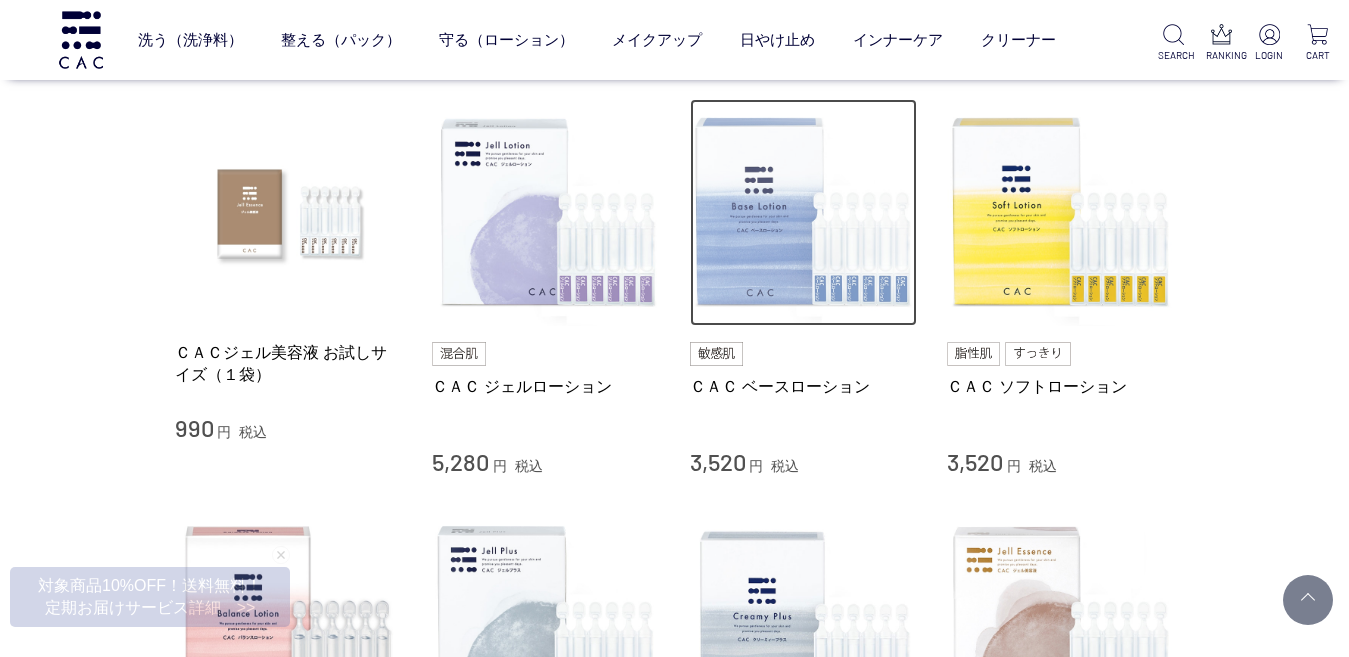 click at bounding box center [804, 213] 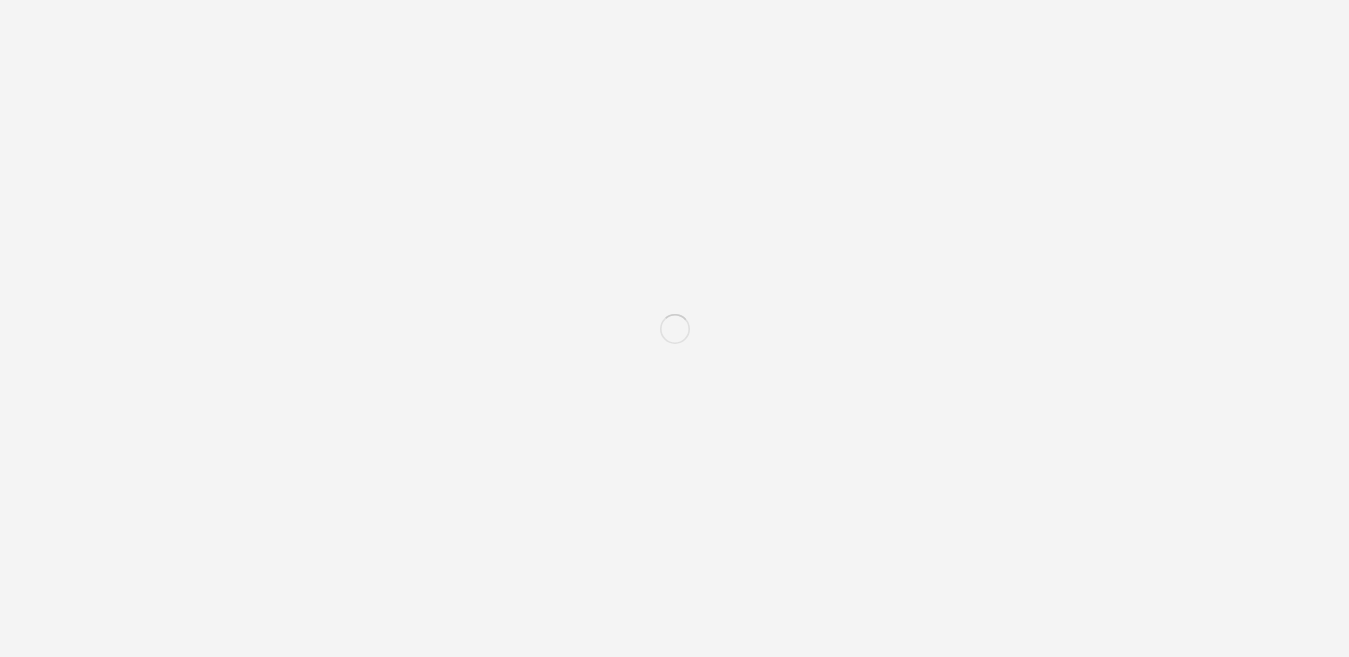 scroll, scrollTop: 0, scrollLeft: 0, axis: both 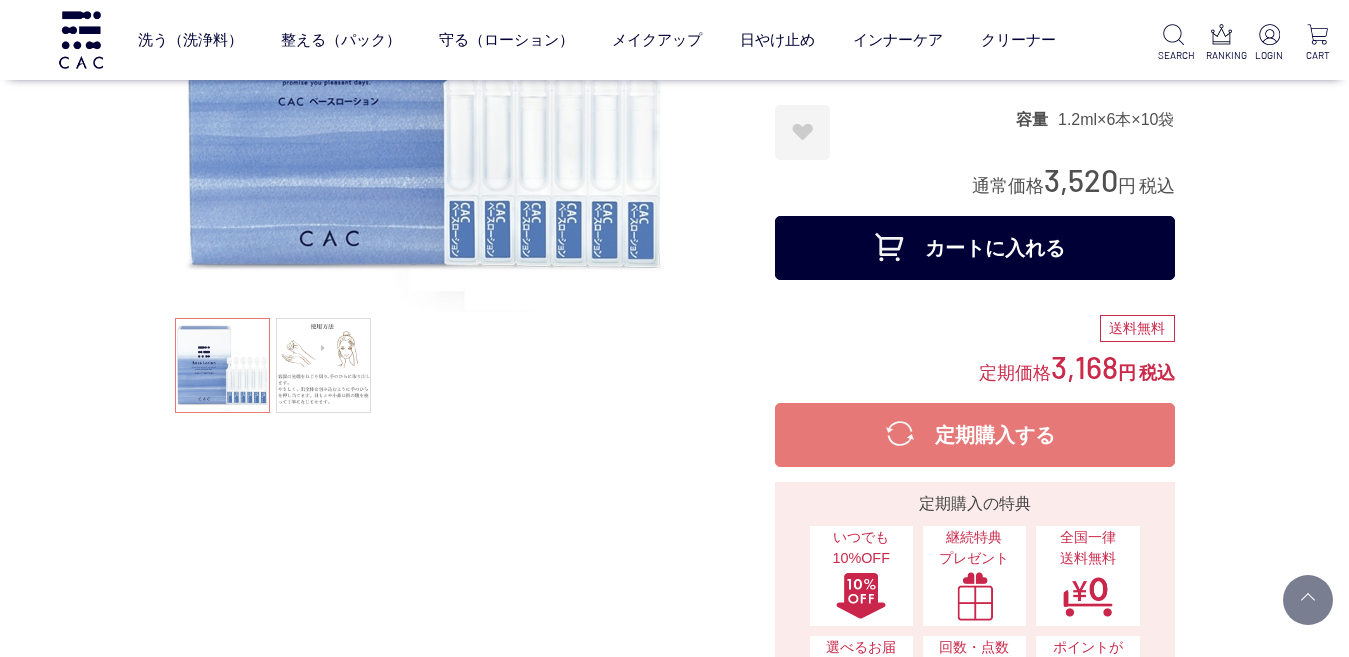 click on "カートに入れる" at bounding box center [975, 248] 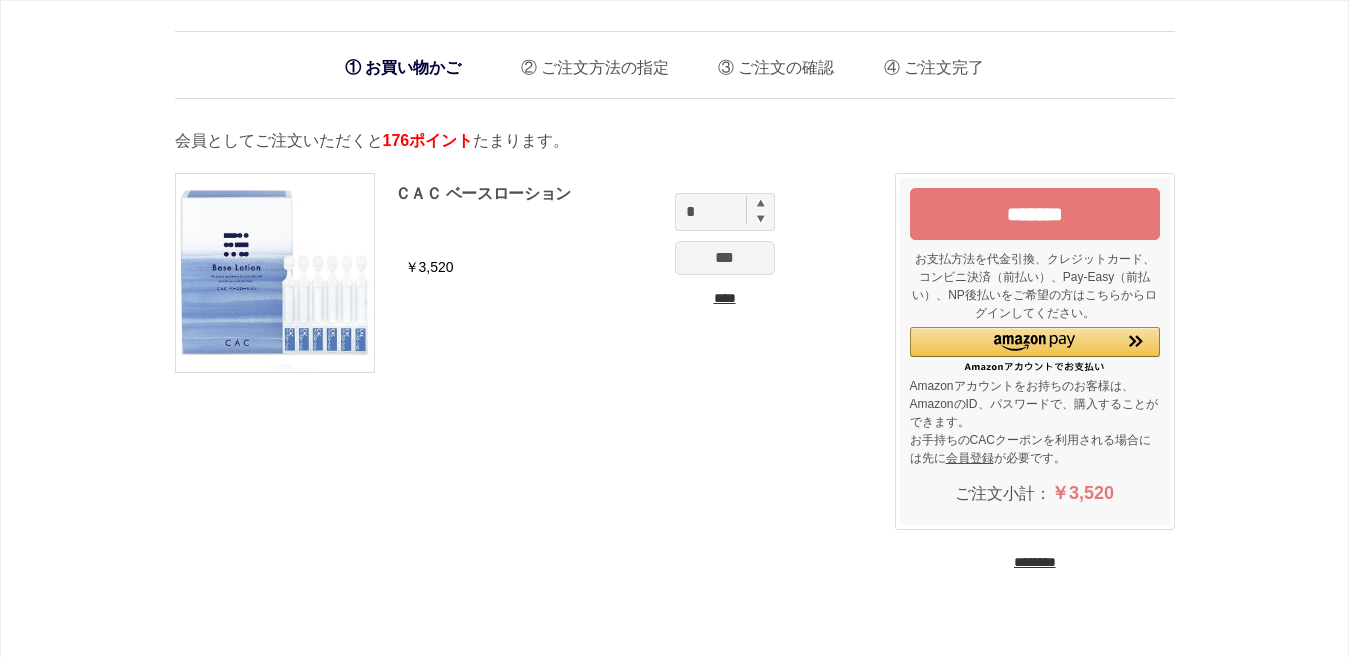 scroll, scrollTop: 0, scrollLeft: 0, axis: both 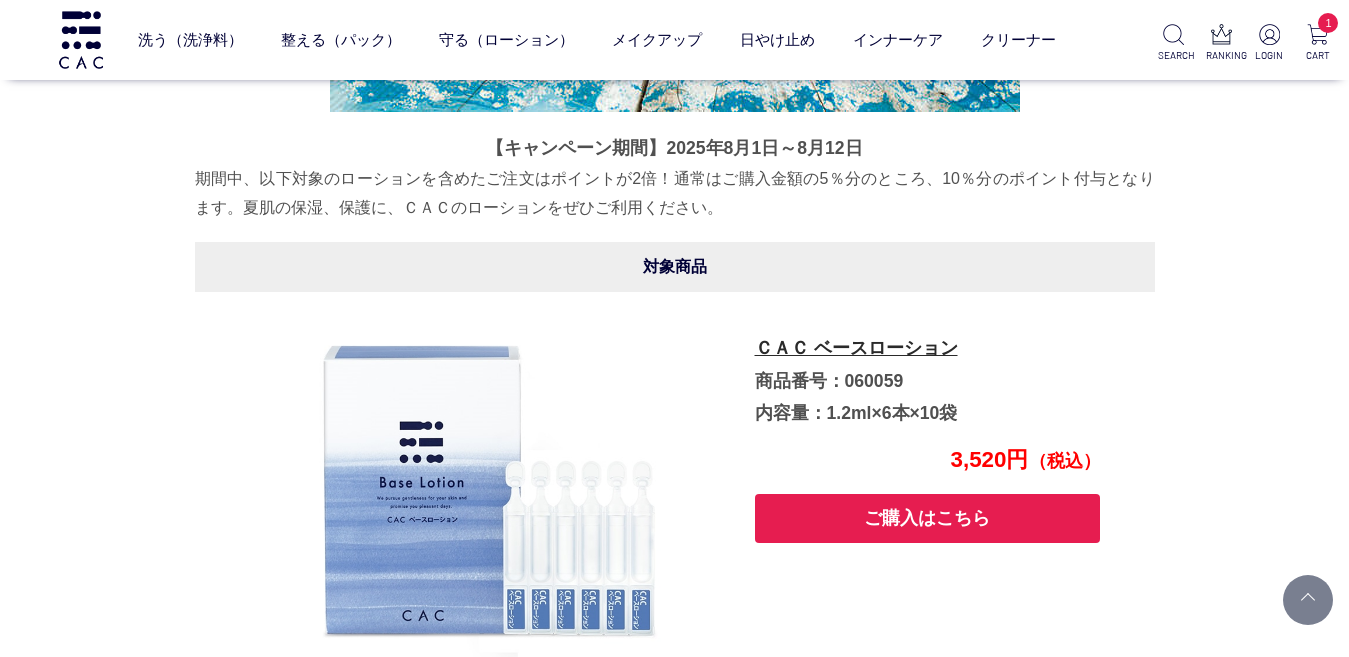 click on "ご購入はこちら" at bounding box center [928, 518] 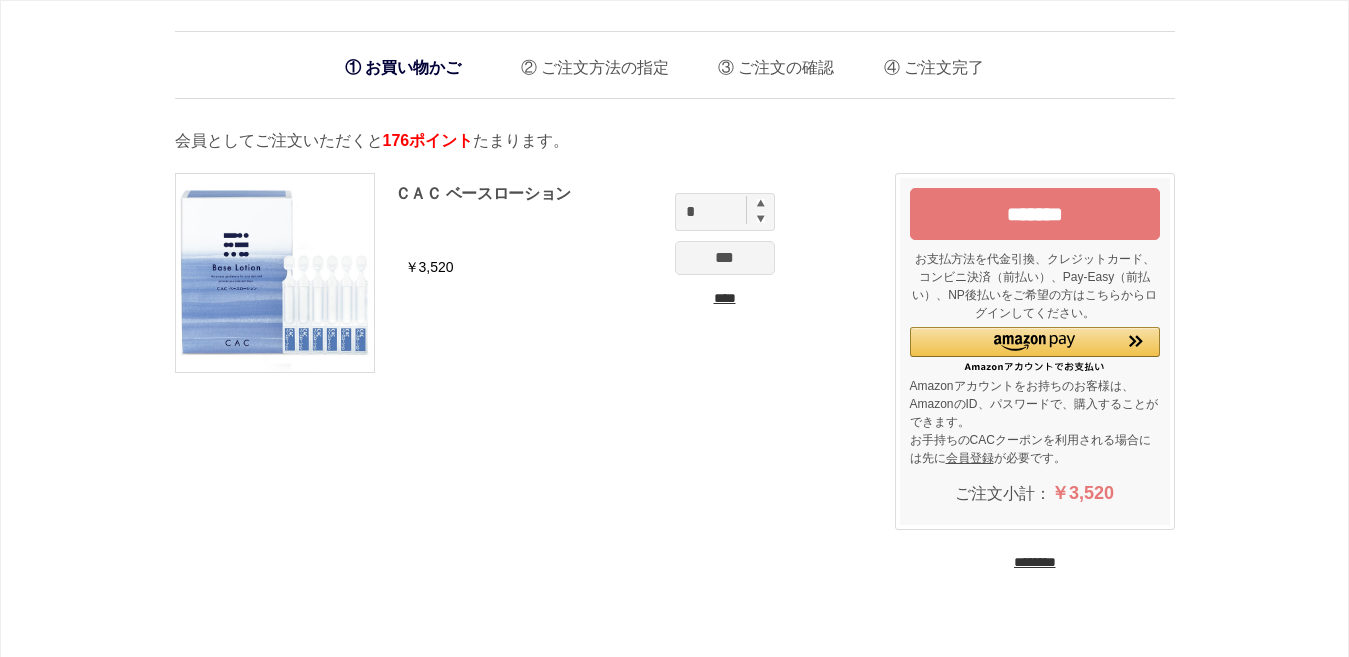 scroll, scrollTop: 0, scrollLeft: 0, axis: both 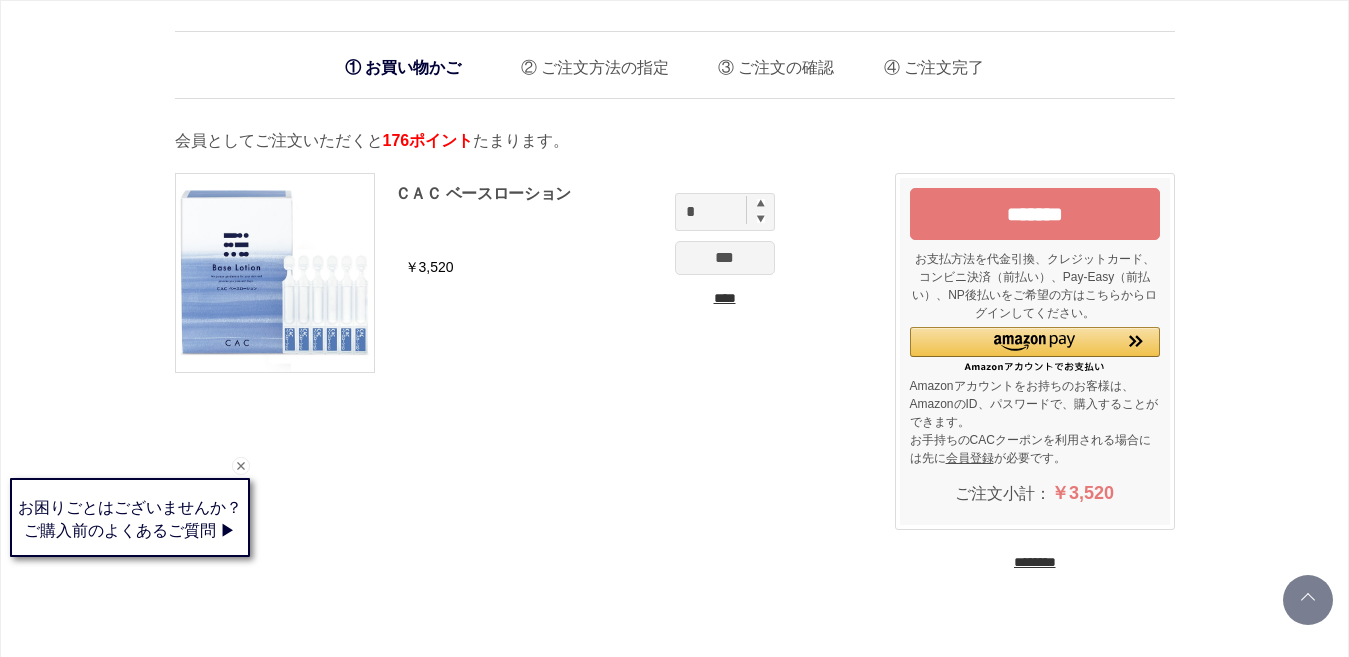 click on "********" at bounding box center [1035, 562] 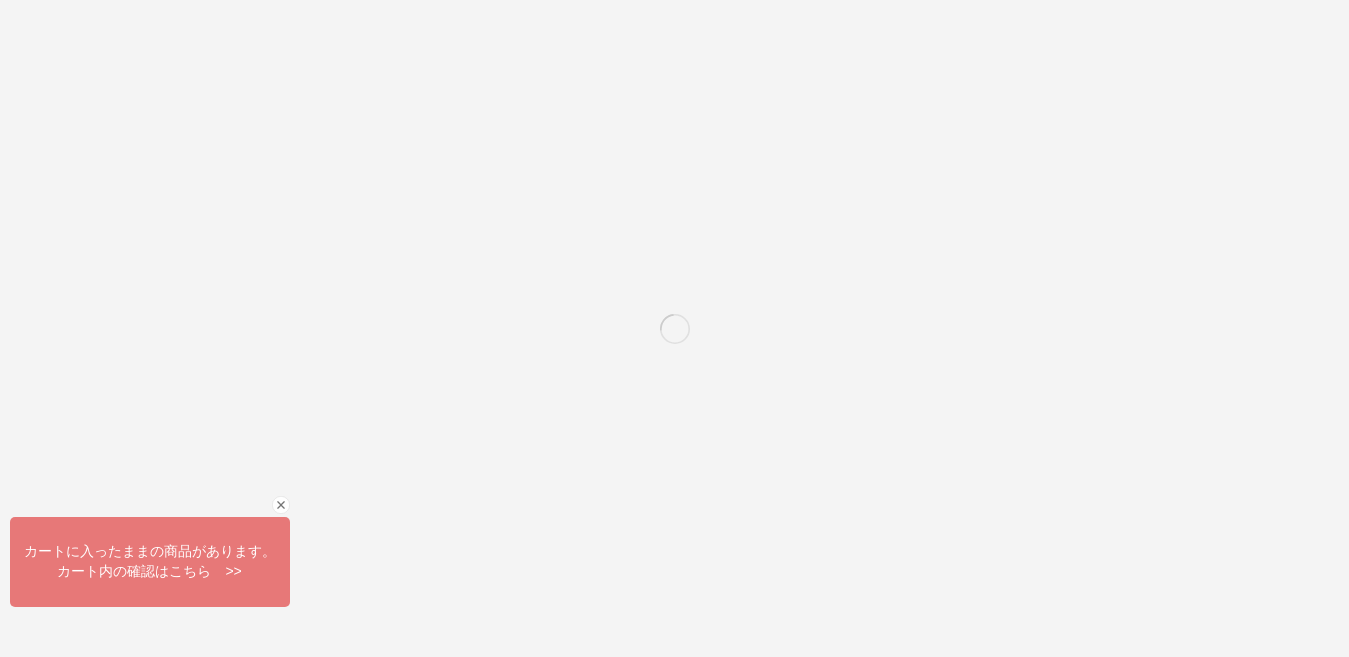 scroll, scrollTop: 0, scrollLeft: 0, axis: both 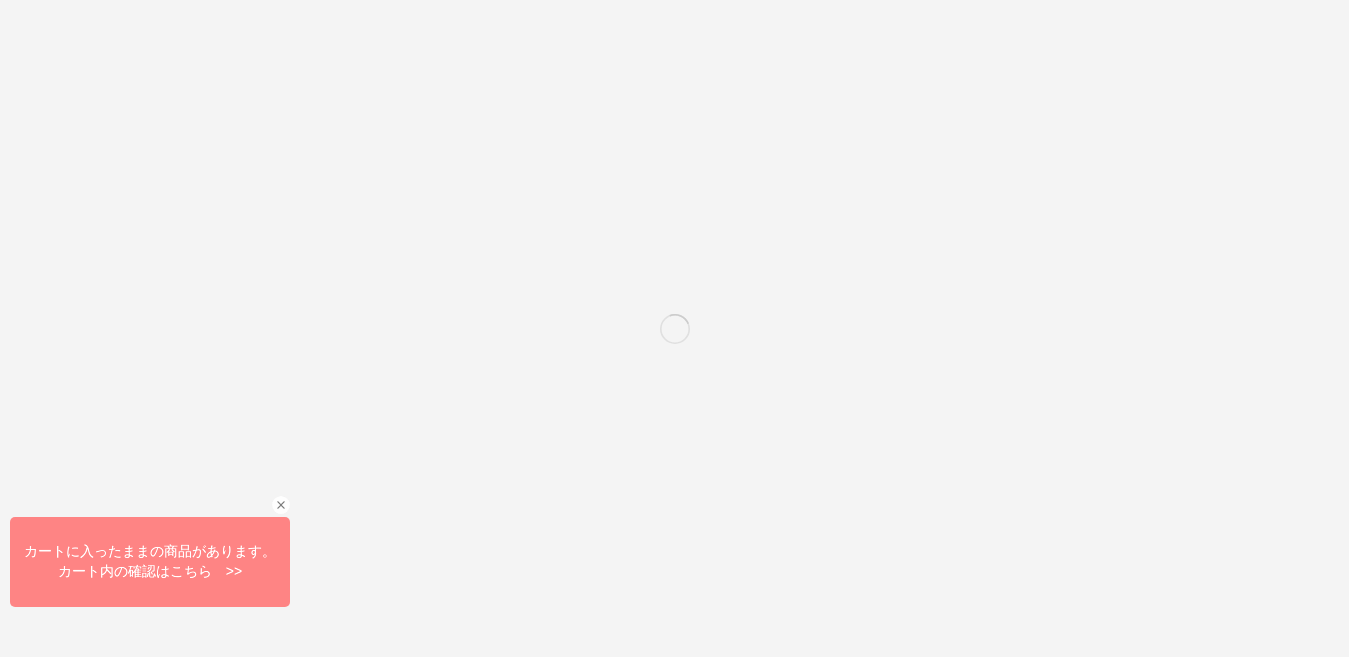 click at bounding box center [281, 505] 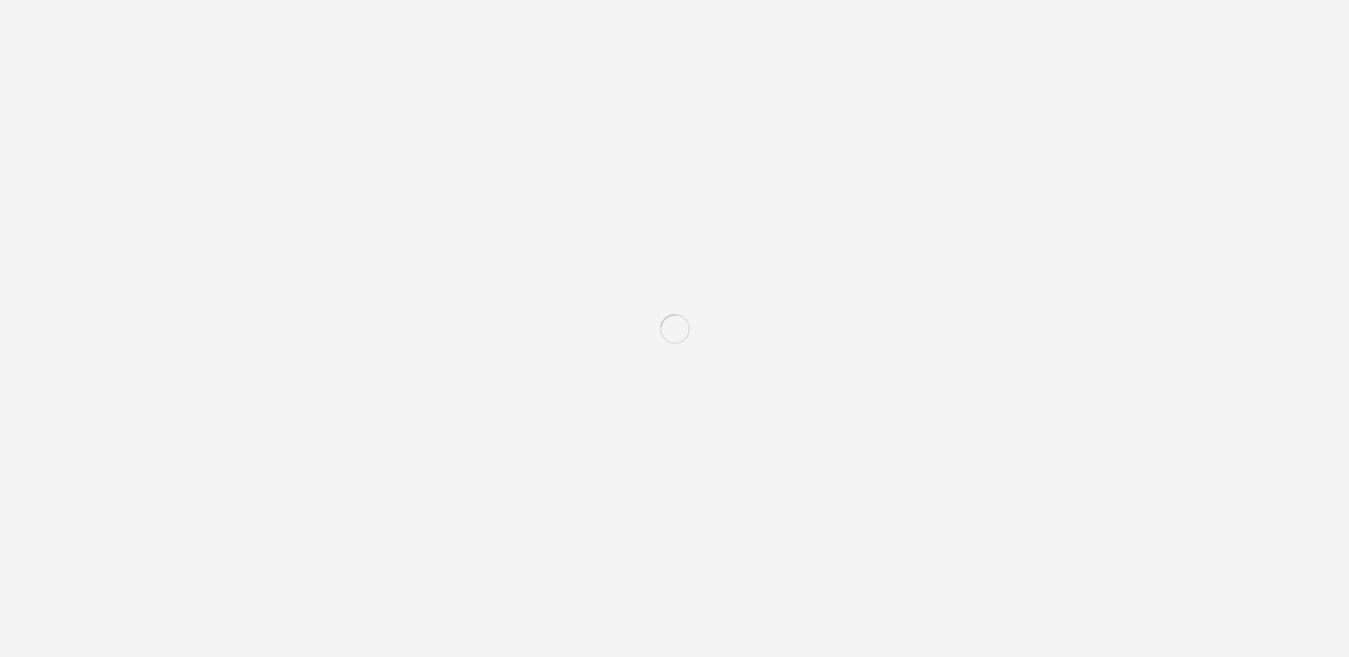drag, startPoint x: 1138, startPoint y: 287, endPoint x: 1080, endPoint y: 267, distance: 61.351448 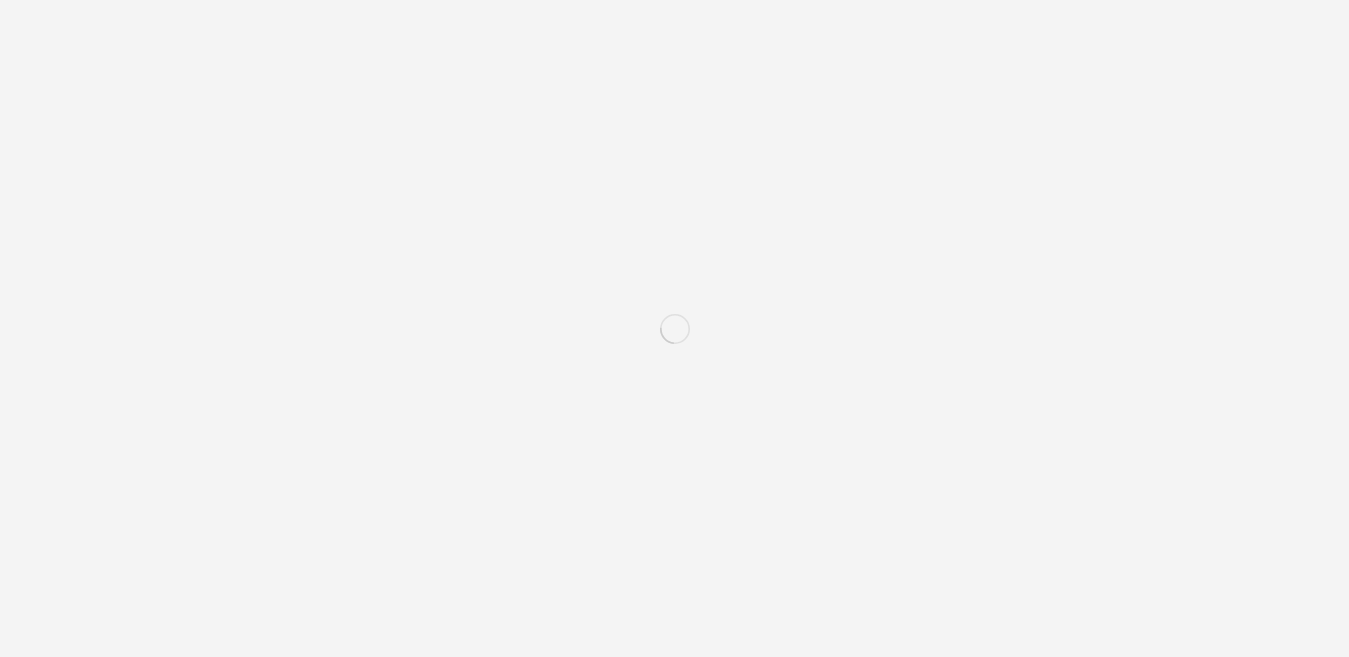 click on "洗う（洗浄料）
液体洗浄料
パウダー洗浄料
泡洗顔料
グッズ
整える（パック）
フェイスパック
ヘアパック
守る（ローション）
保湿化粧水
柔軟化粧水
美容液
ジェル
メイクアップ
ベース
アイ
フェイスカラー
リップ
日やけ止め
インナーケア
クリーナー
SEARCH
RANKING
LOGIN
1
CART
HOME
〉
商品一覧
1" at bounding box center [674, 2482] 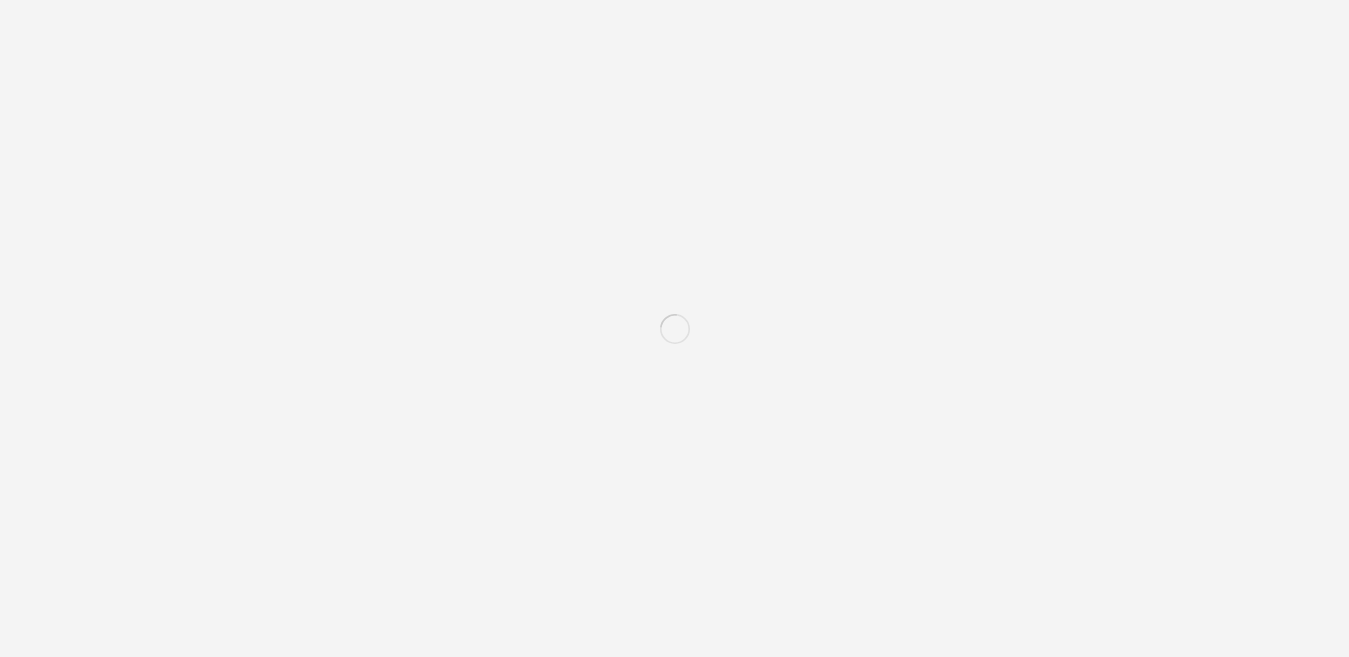 scroll, scrollTop: 0, scrollLeft: 0, axis: both 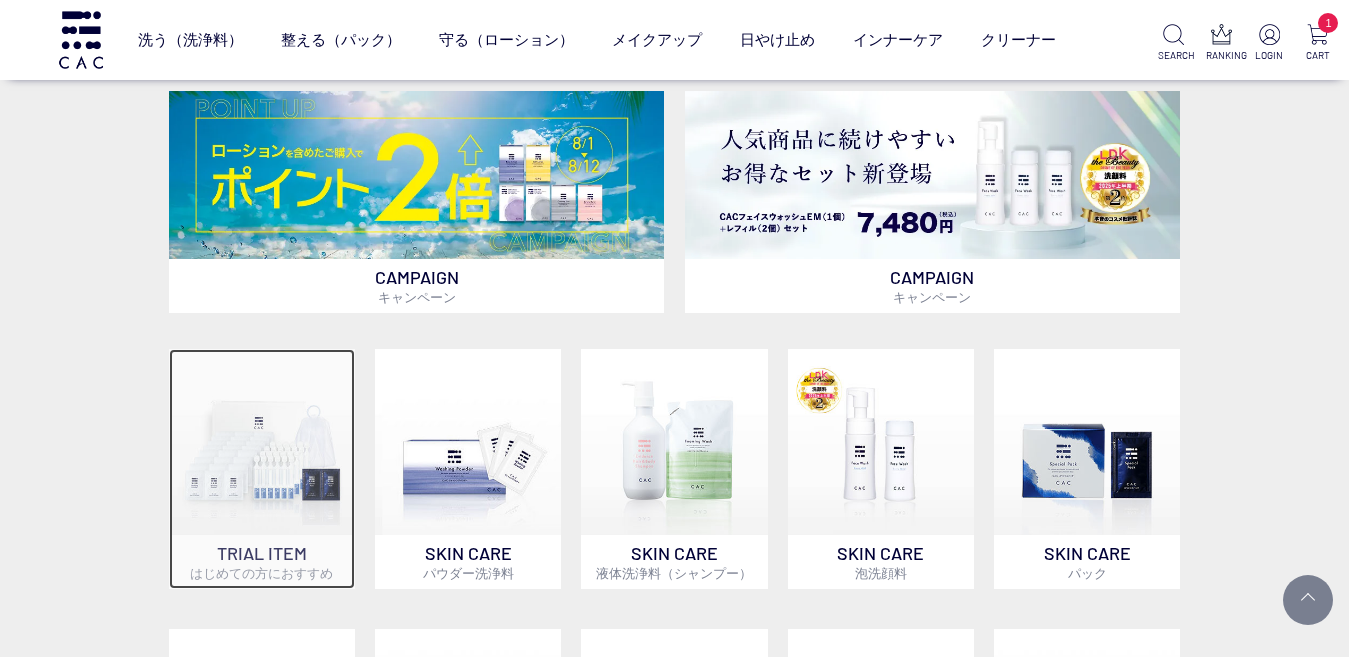 click at bounding box center [262, 442] 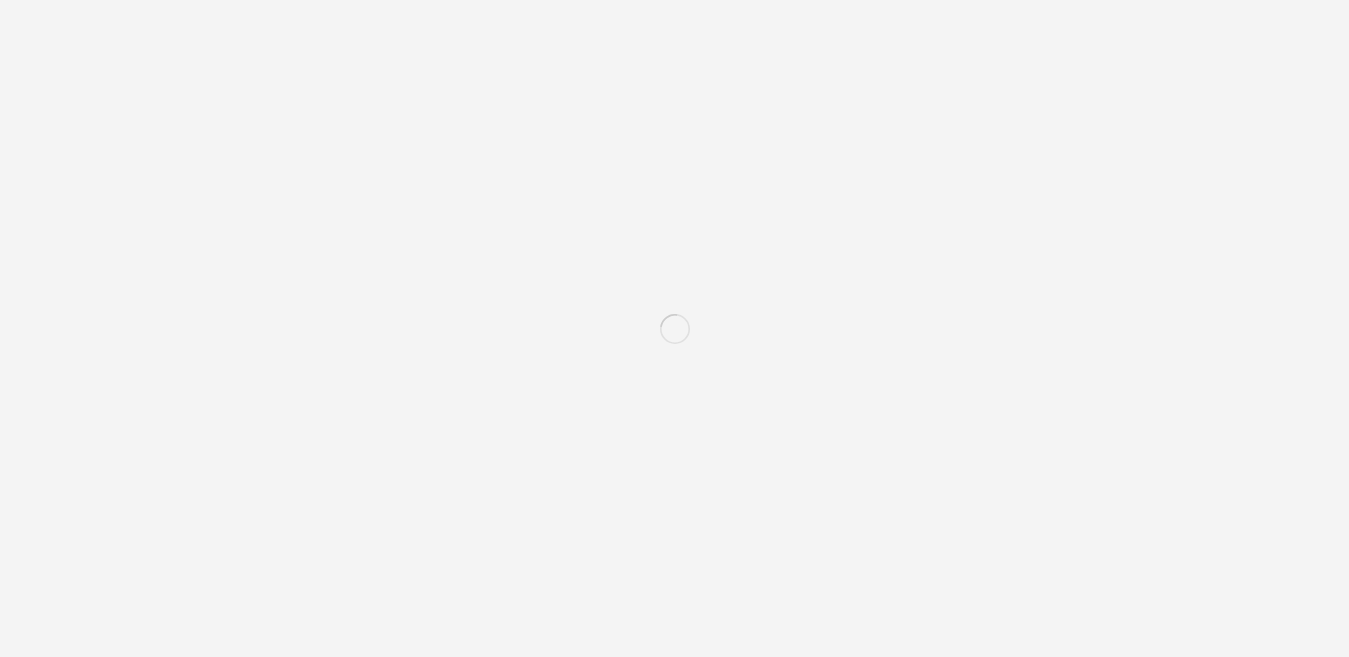 scroll, scrollTop: 0, scrollLeft: 0, axis: both 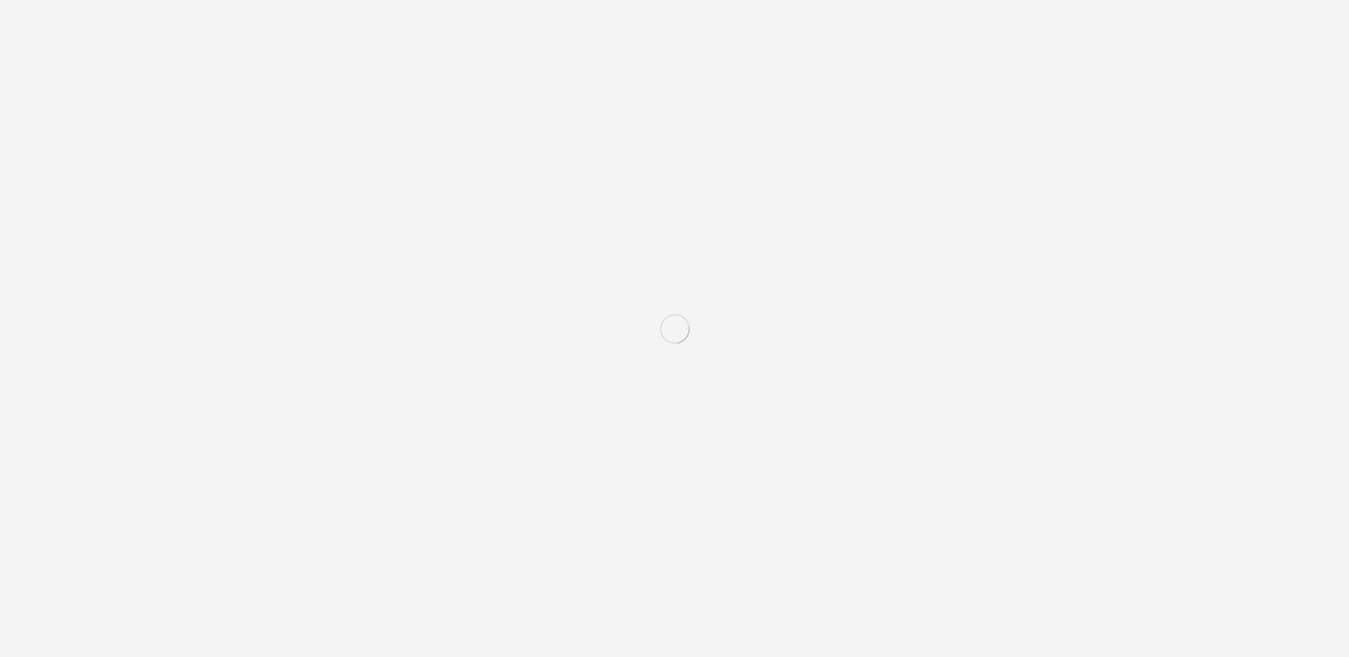 click on "洗う（洗浄料）
液体洗浄料
パウダー洗浄料
泡洗顔料
グッズ
整える（パック）
フェイスパック
ヘアパック
守る（ローション）
保湿化粧水
柔軟化粧水
美容液
ジェル
メイクアップ
ベース
アイ
フェイスカラー
リップ
日やけ止め
インナーケア
クリーナー
SEARCH
RANKING
LOGIN
1
CART
HOME
〉
商品一覧
〉
スキンケア" at bounding box center (674, 1563) 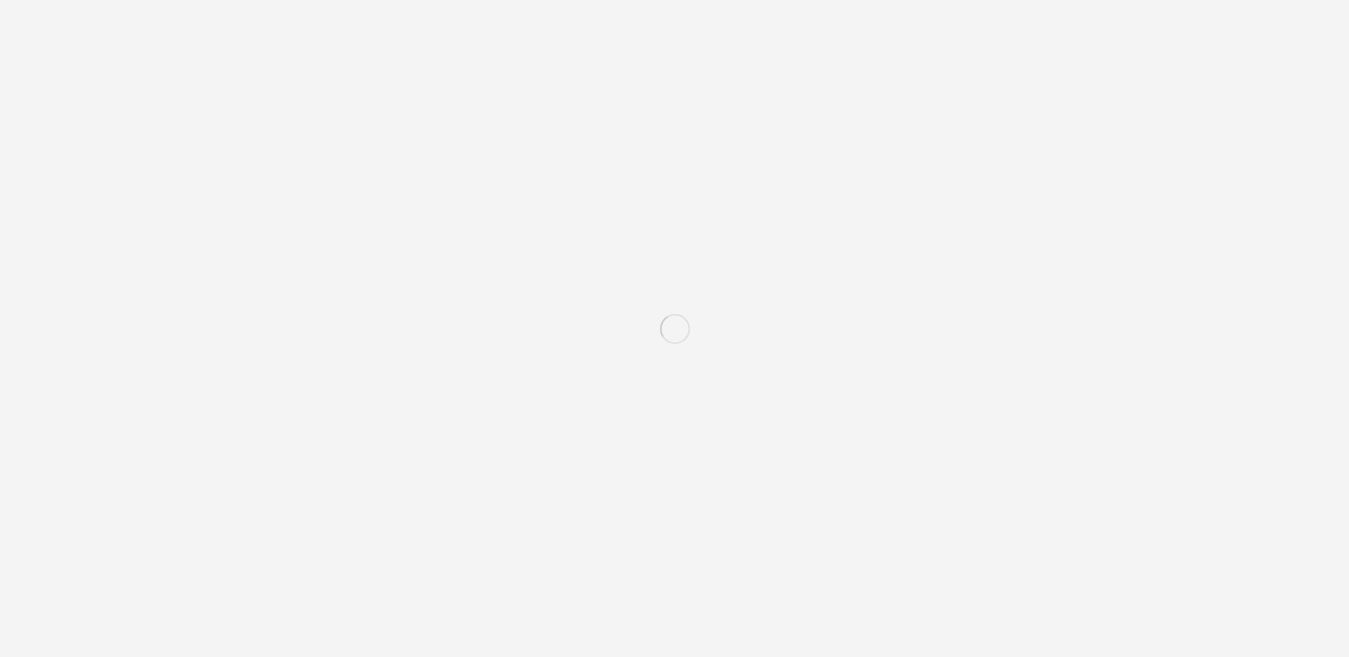 scroll, scrollTop: 0, scrollLeft: 0, axis: both 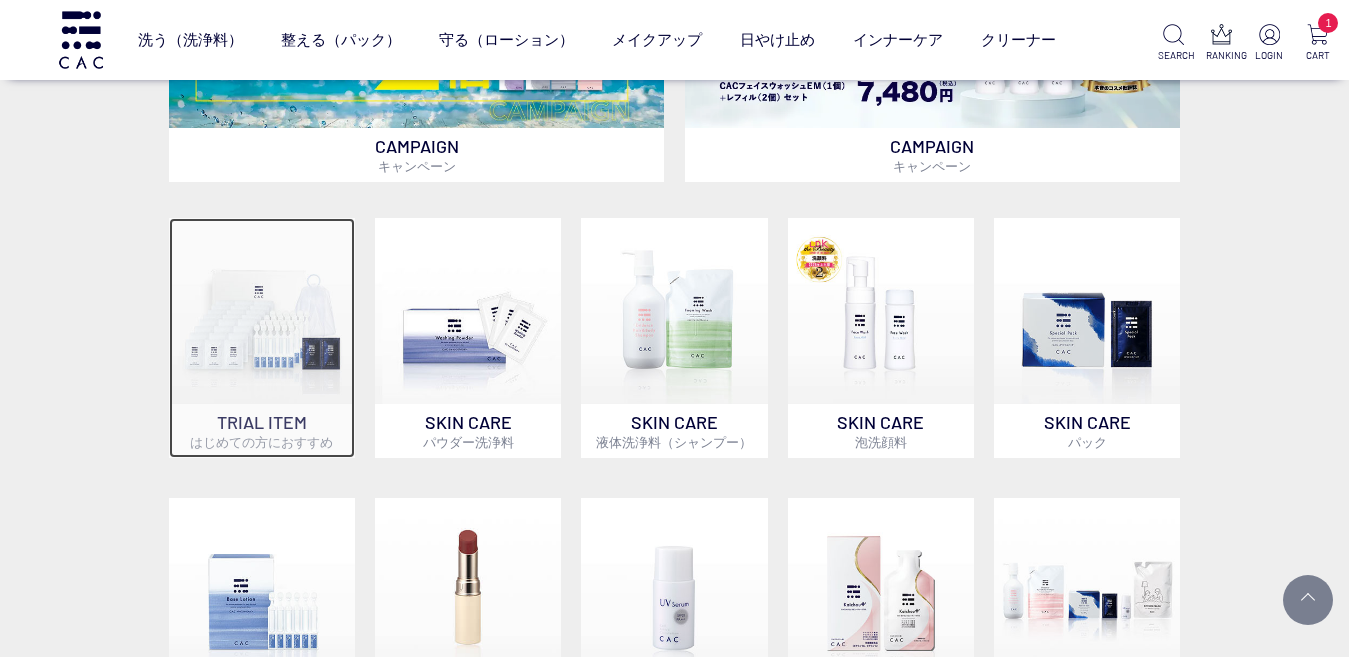 click at bounding box center (262, 311) 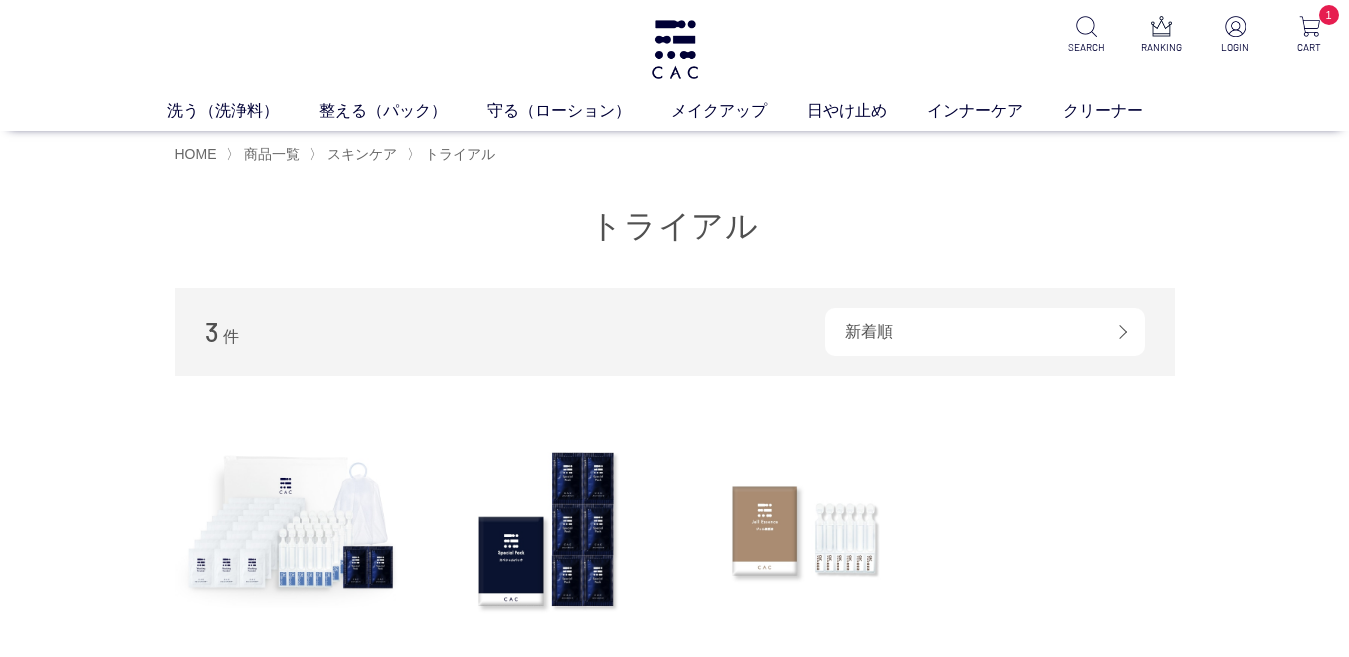 scroll, scrollTop: 0, scrollLeft: 0, axis: both 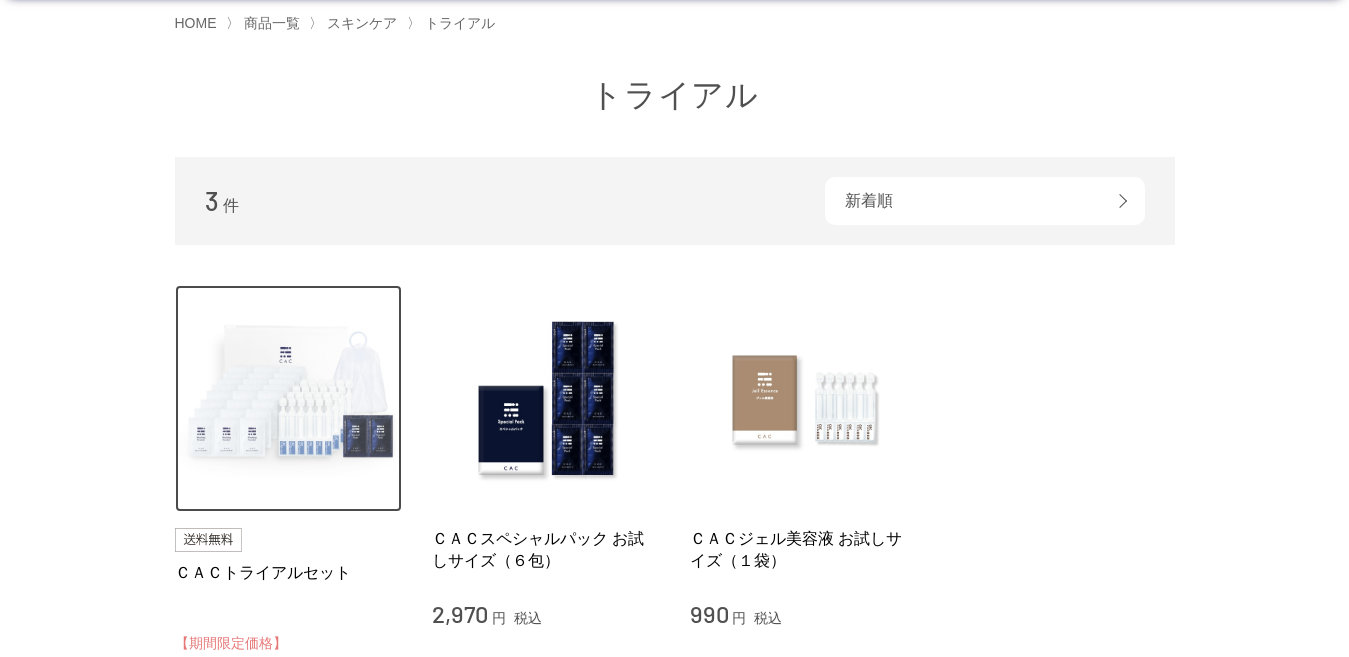 click at bounding box center (289, 399) 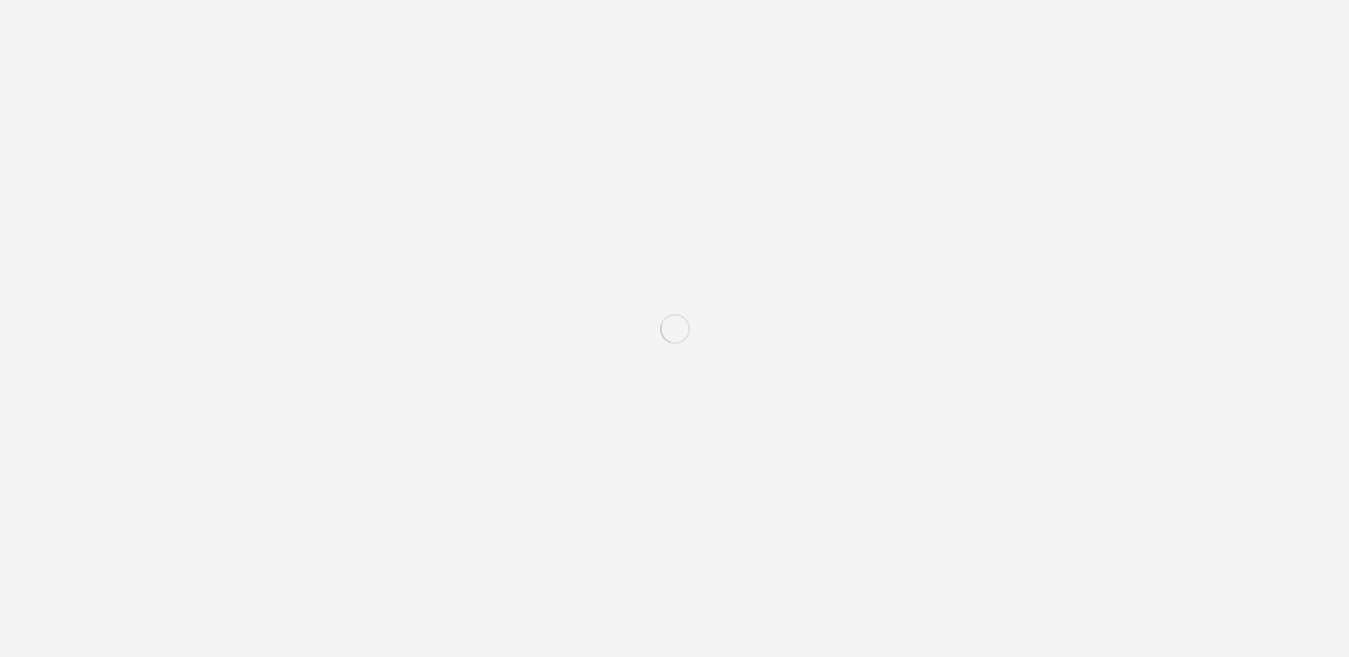 scroll, scrollTop: 0, scrollLeft: 0, axis: both 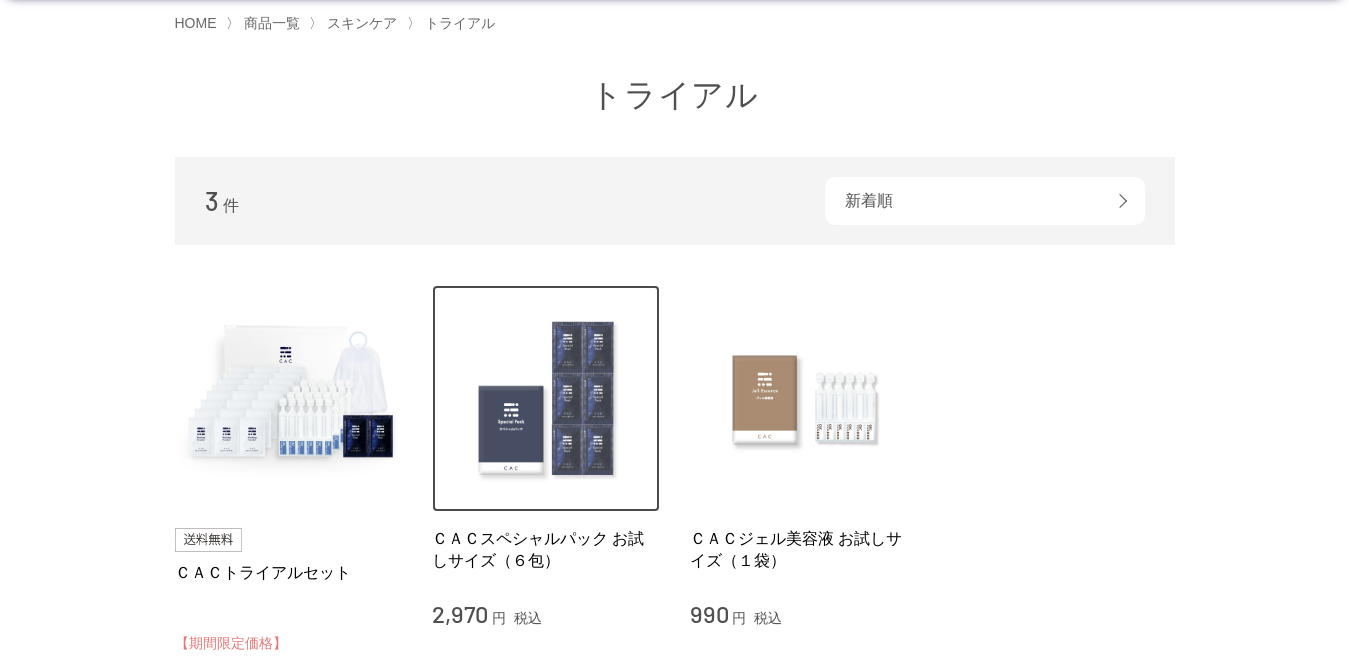 click at bounding box center [546, 399] 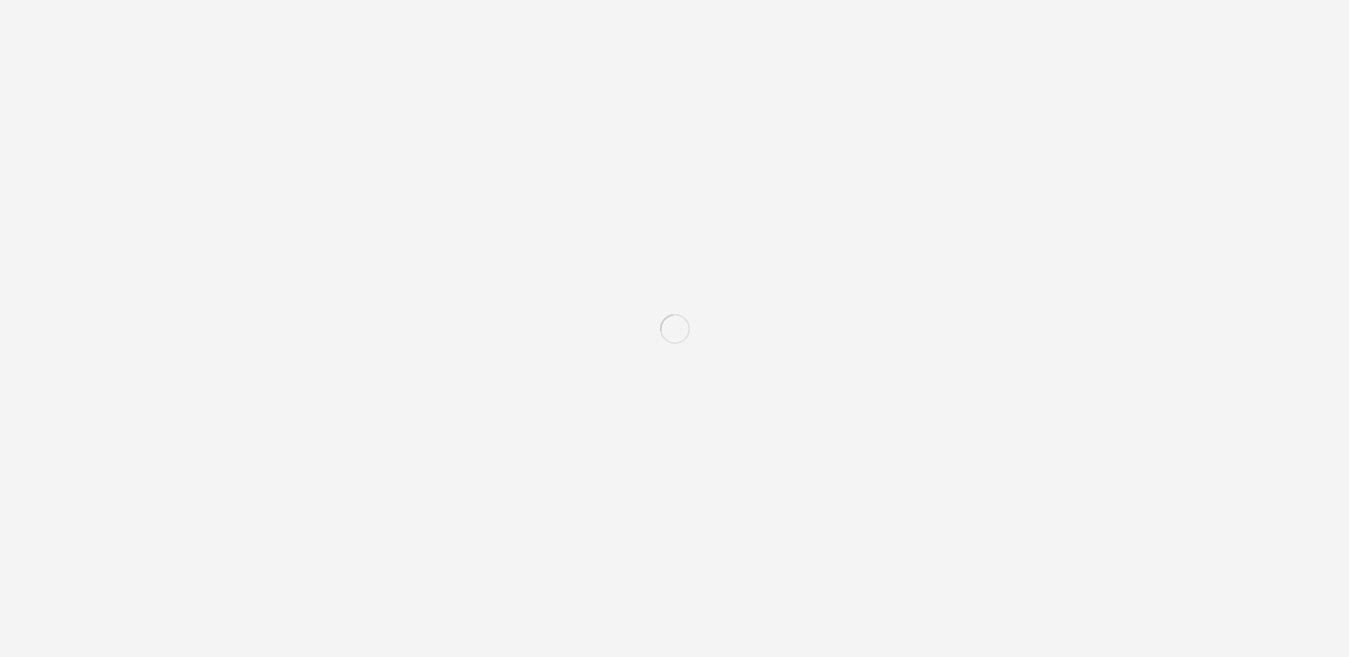 scroll, scrollTop: 0, scrollLeft: 0, axis: both 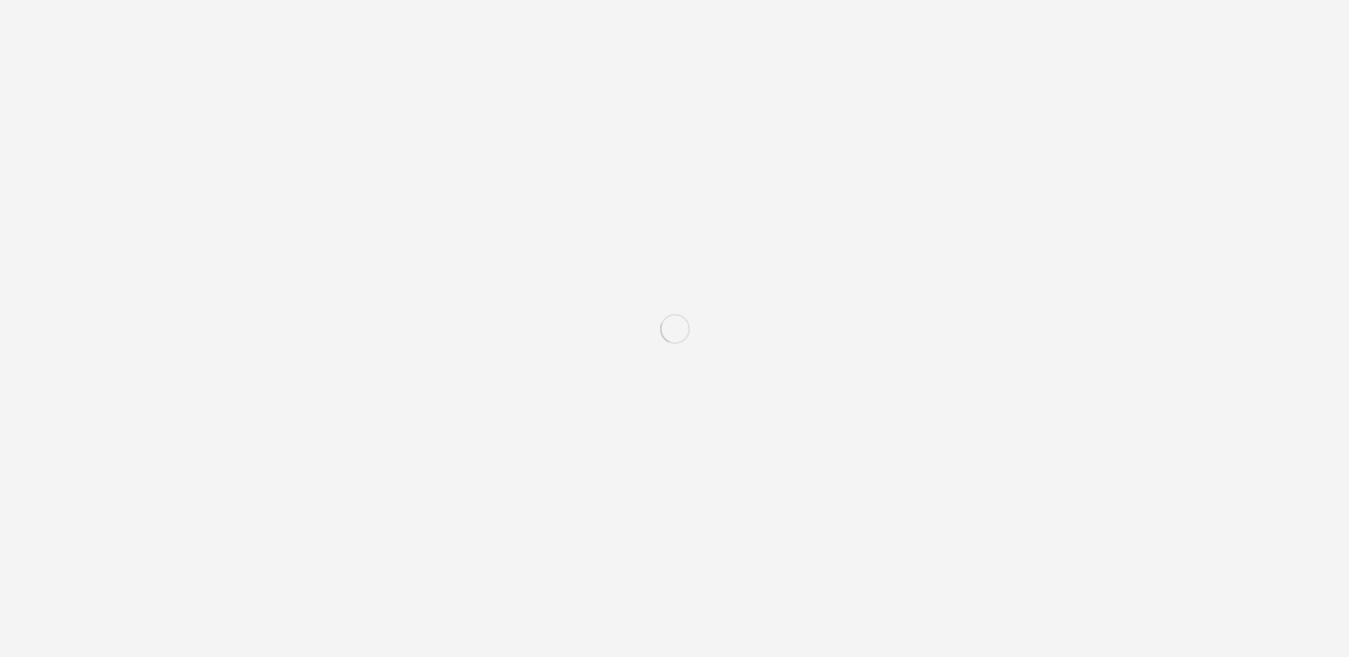click on "洗う（洗浄料）
液体洗浄料
パウダー洗浄料
泡洗顔料
グッズ
整える（パック）
フェイスパック
ヘアパック
守る（ローション）
保湿化粧水
柔軟化粧水
美容液
ジェル
メイクアップ
ベース
アイ
フェイスカラー
リップ
日やけ止め
インナーケア
クリーナー
SEARCH
RANKING
LOGIN
1
CART
HOME
〉
商品一覧
〉
スキンケア" at bounding box center [674, 6054] 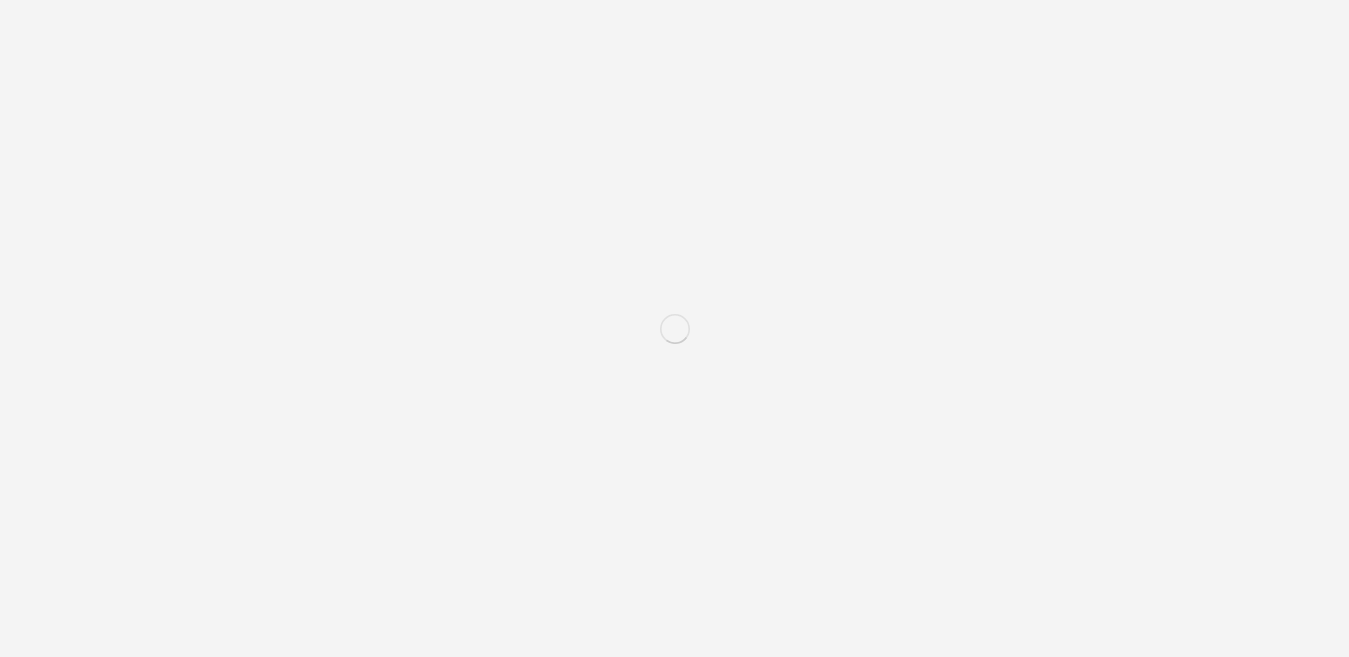 drag, startPoint x: 513, startPoint y: 169, endPoint x: 534, endPoint y: 186, distance: 27.018513 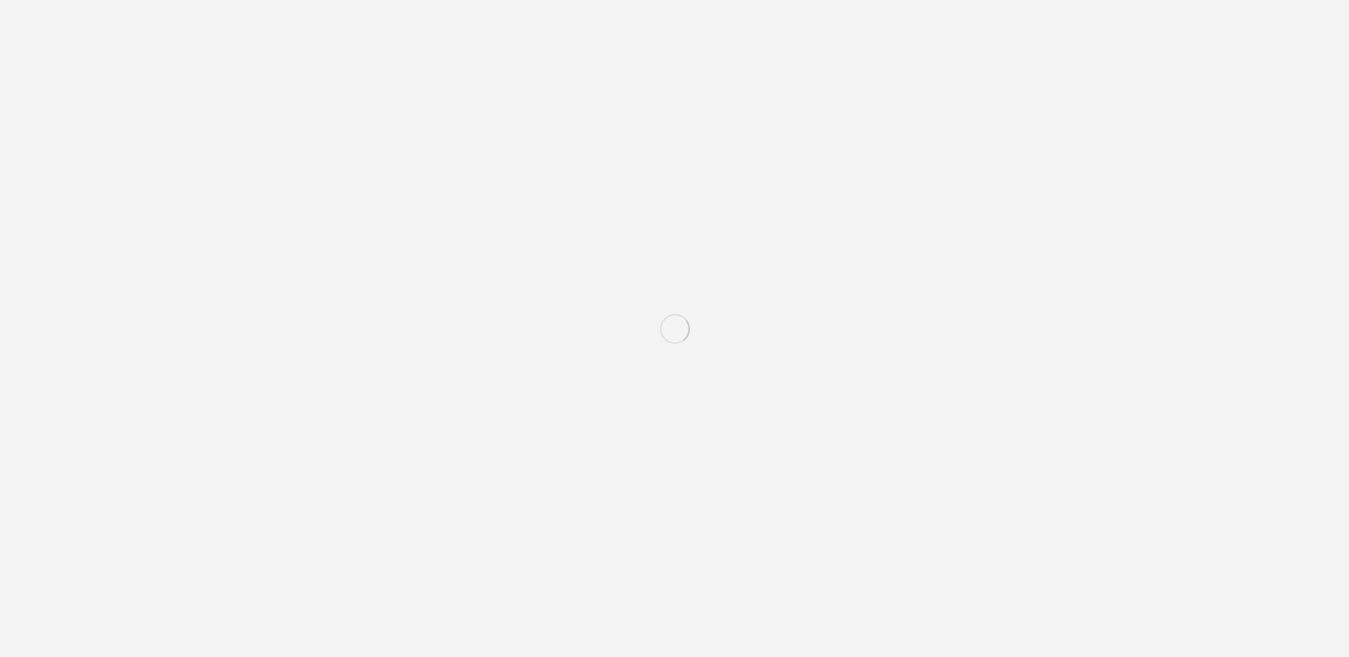 click on "洗う（洗浄料）
液体洗浄料
パウダー洗浄料
泡洗顔料
グッズ
整える（パック）
フェイスパック
ヘアパック
守る（ローション）
保湿化粧水
柔軟化粧水
美容液
ジェル
メイクアップ
ベース
アイ
フェイスカラー
リップ
日やけ止め
インナーケア
クリーナー
SEARCH
RANKING
LOGIN
1
CART
HOME
〉
商品一覧
〉
スキンケア" at bounding box center [674, 6054] 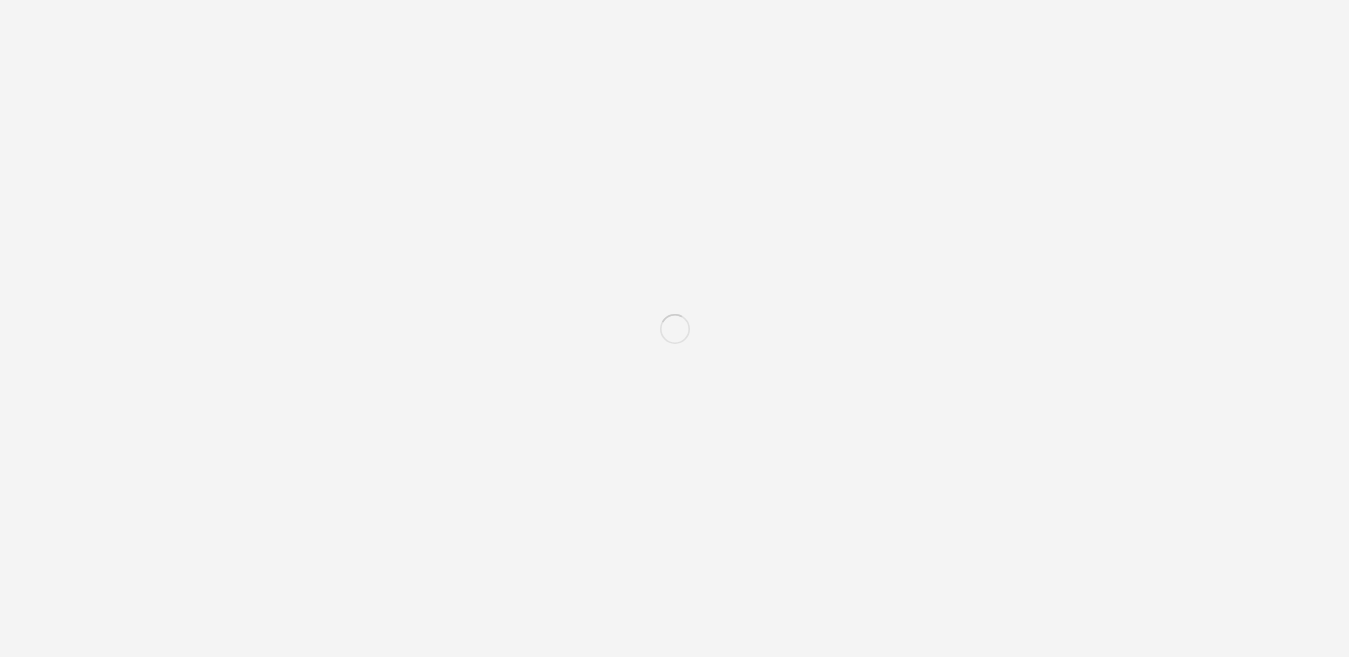 scroll, scrollTop: 0, scrollLeft: 0, axis: both 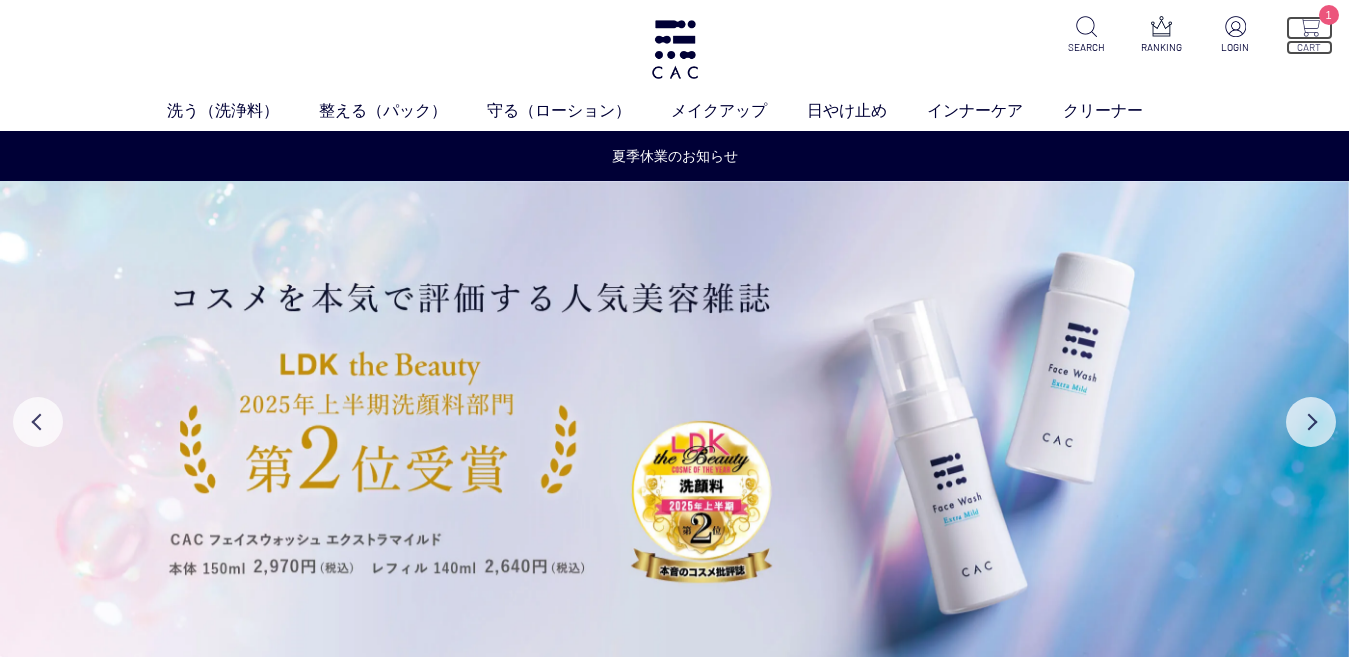 click at bounding box center (1309, 26) 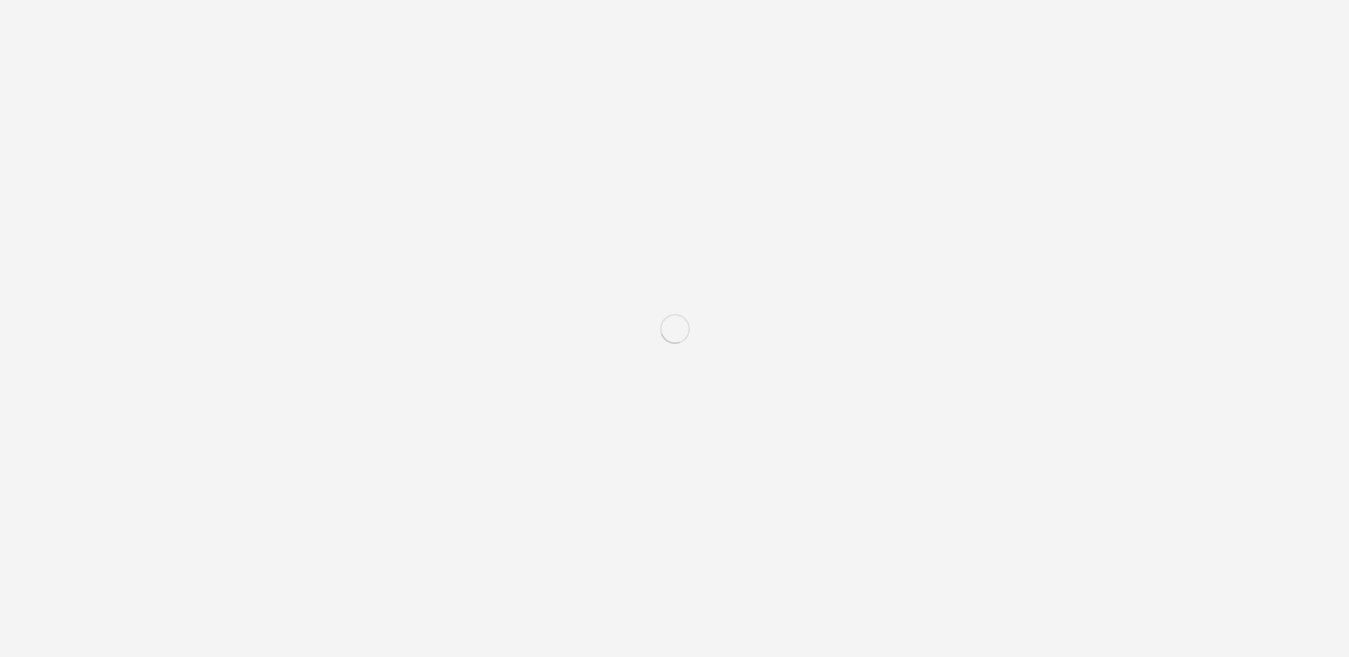 scroll, scrollTop: 0, scrollLeft: 0, axis: both 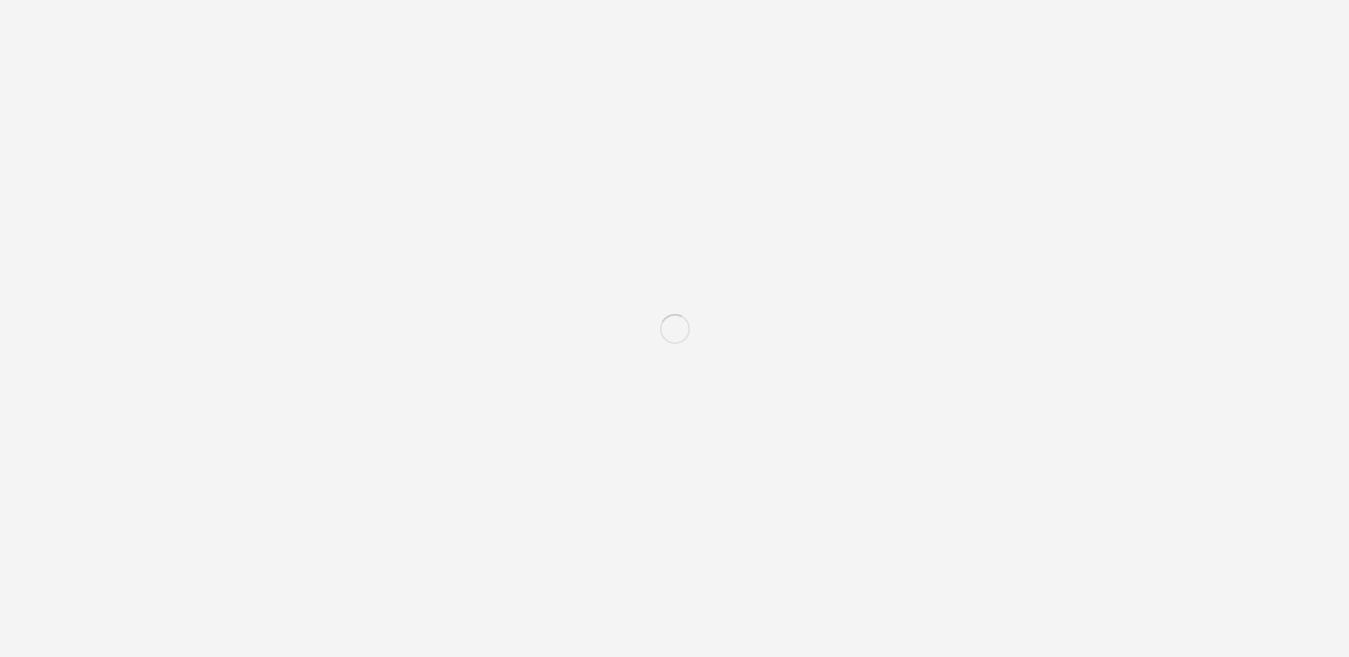 click on "お買い物かご
ご注文方法の指定
ご注文の確認
ご注文完了
通信に時間がかかっています。しばらく経ってもAmazonに移動しない場合は、申し訳ございませんが他の支払方法をご利用ください。
会員としてご注文いただくと 176ポイント たまります。
***
ＣＡＣ ベースローション
￥3,520
*
***
****
*******" at bounding box center [674, 694] 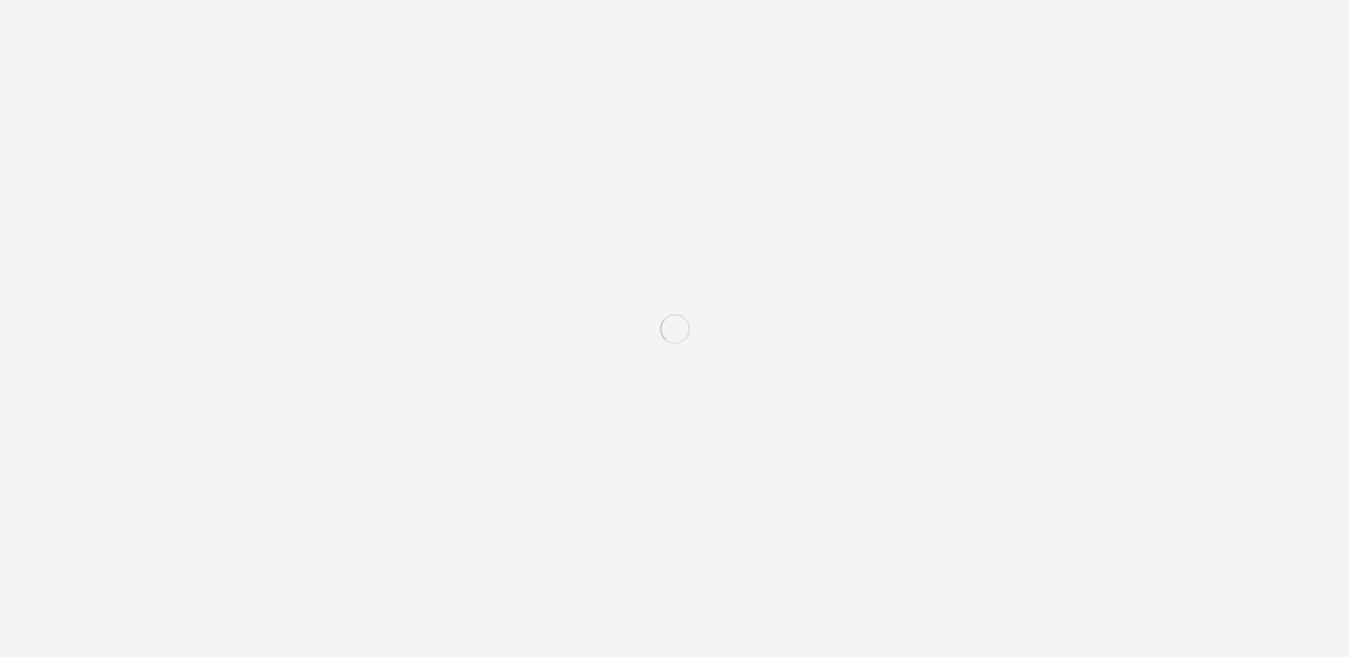 click on "お買い物かご
ご注文方法の指定
ご注文の確認
ご注文完了
通信に時間がかかっています。しばらく経ってもAmazonに移動しない場合は、申し訳ございませんが他の支払方法をご利用ください。
会員としてご注文いただくと 176ポイント たまります。
***
ＣＡＣ ベースローション
￥3,520
*
***
****
*******" at bounding box center [674, 694] 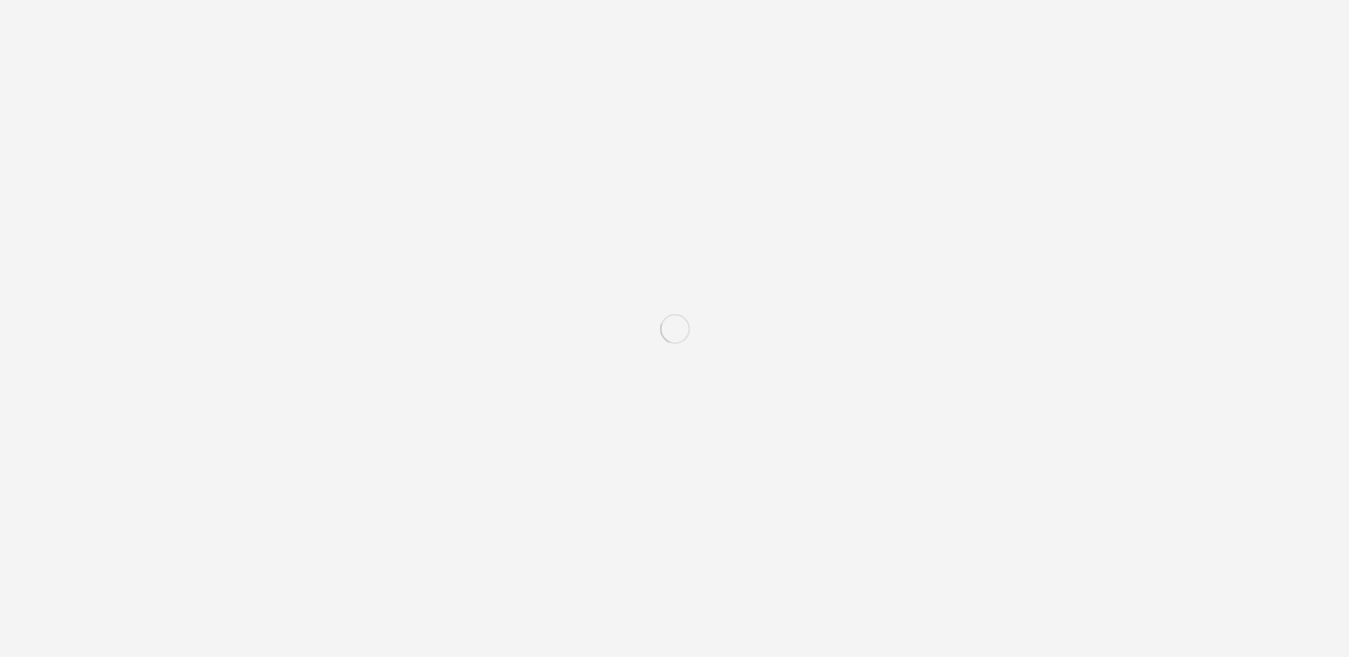 click on "お買い物かご
ご注文方法の指定
ご注文の確認
ご注文完了
通信に時間がかかっています。しばらく経ってもAmazonに移動しない場合は、申し訳ございませんが他の支払方法をご利用ください。
会員としてご注文いただくと 176ポイント たまります。
***
ＣＡＣ ベースローション
￥3,520
*
***
****
*******" at bounding box center (674, 694) 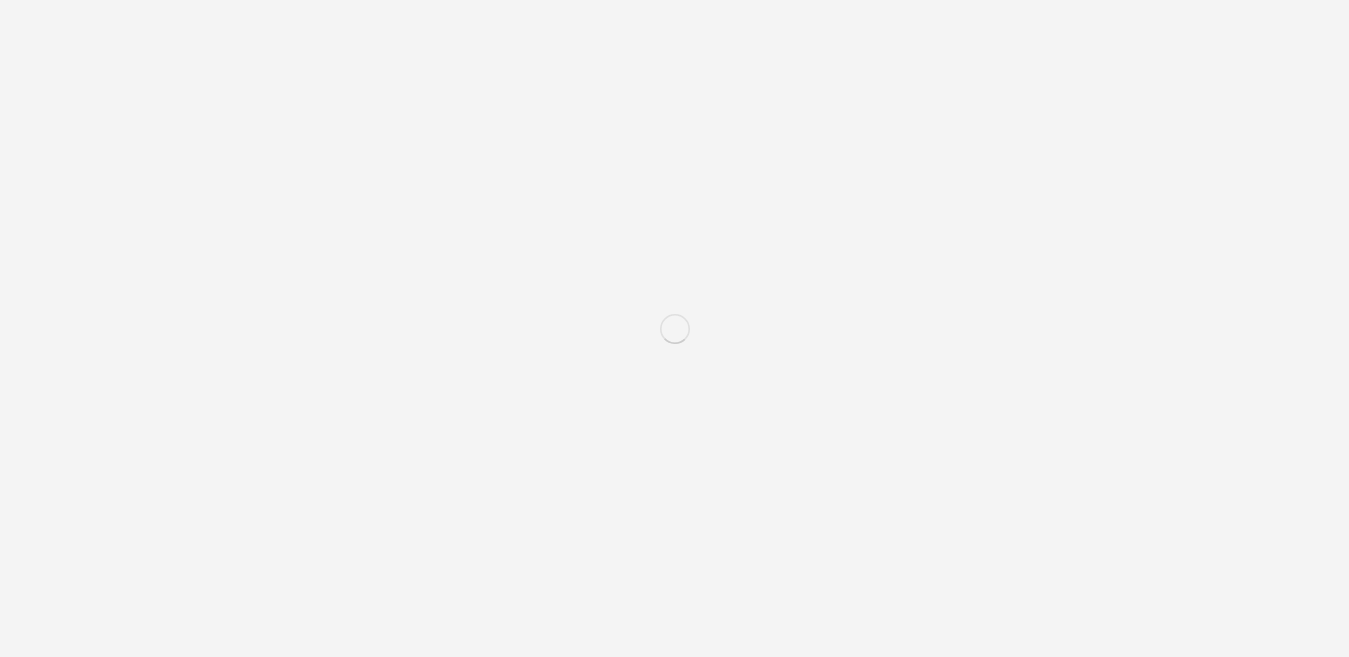 click on "お買い物かご
ご注文方法の指定
ご注文の確認
ご注文完了
通信に時間がかかっています。しばらく経ってもAmazonに移動しない場合は、申し訳ございませんが他の支払方法をご利用ください。
会員としてご注文いただくと 176ポイント たまります。
***
ＣＡＣ ベースローション
￥3,520
*
***
****
*******" at bounding box center [674, 694] 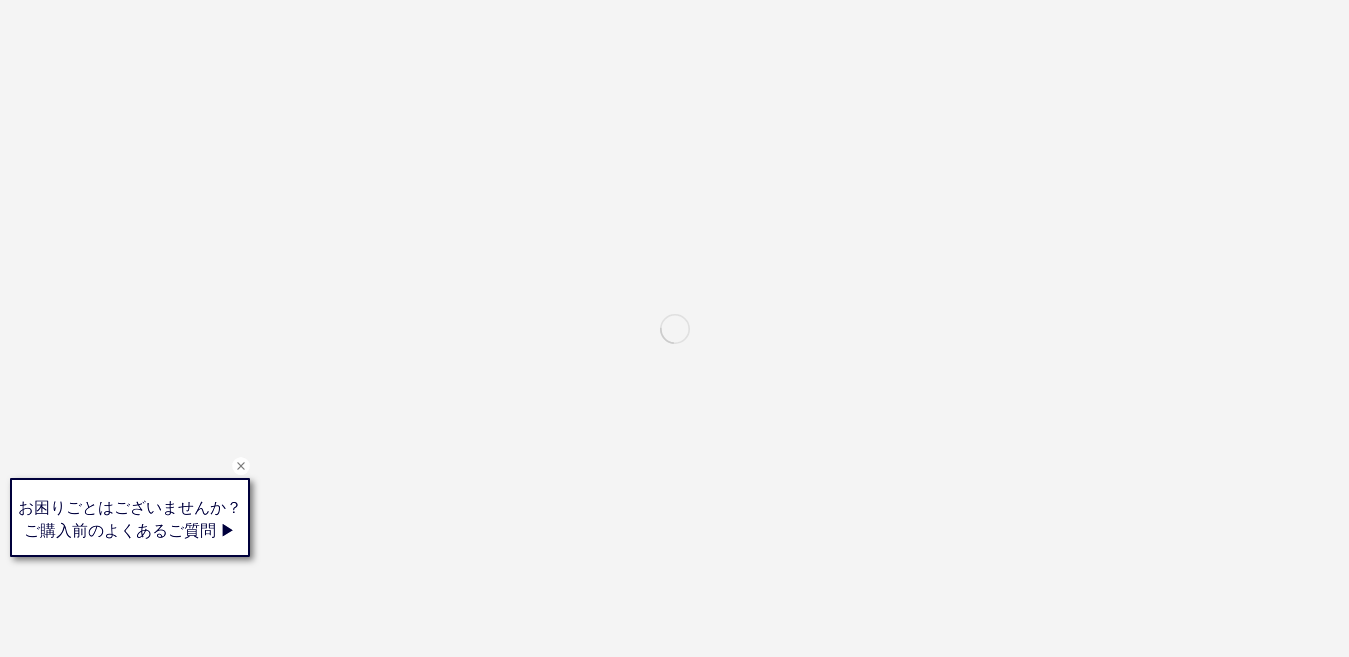 click at bounding box center (127, 523) 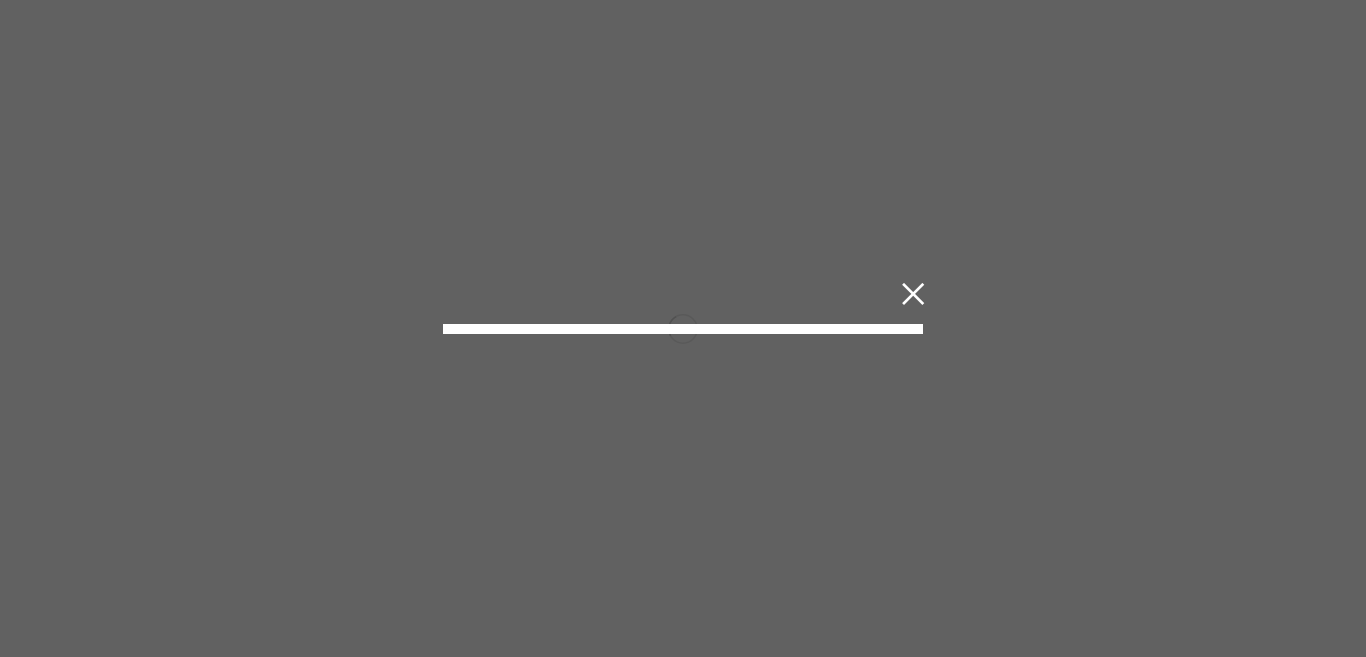 click on "お支払い方法について" at bounding box center [0, 0] 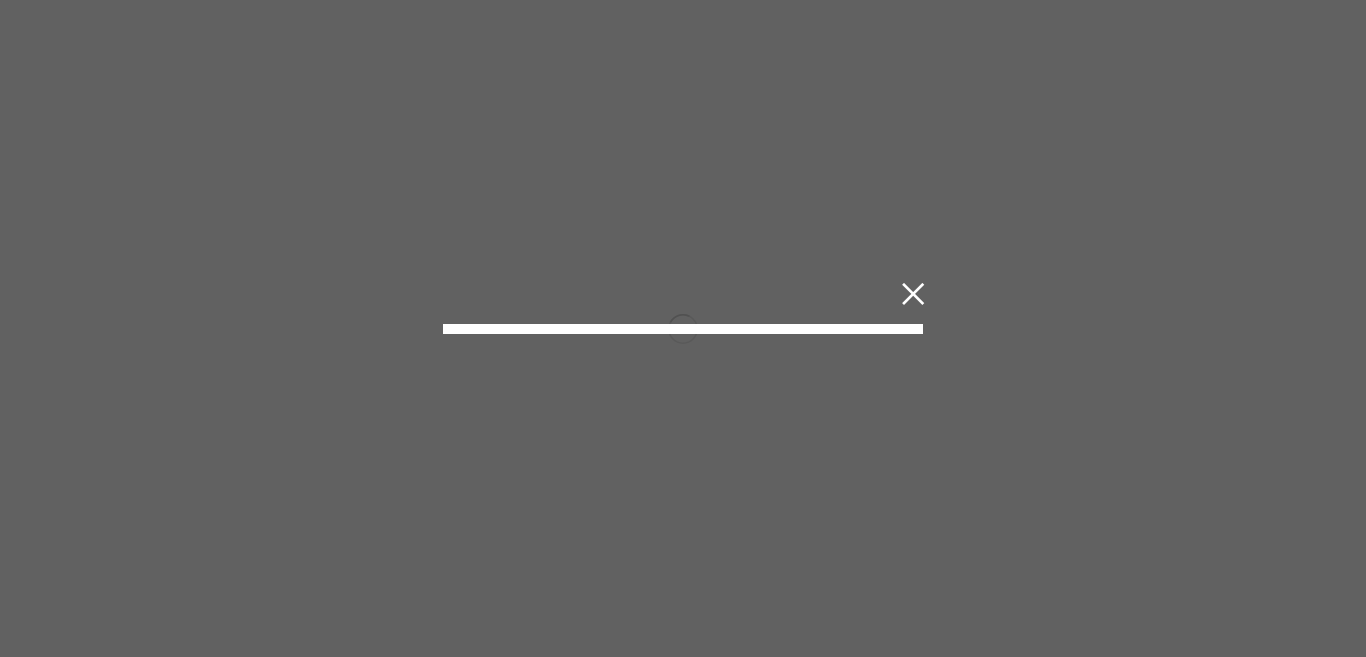 click on "✕" at bounding box center [913, 294] 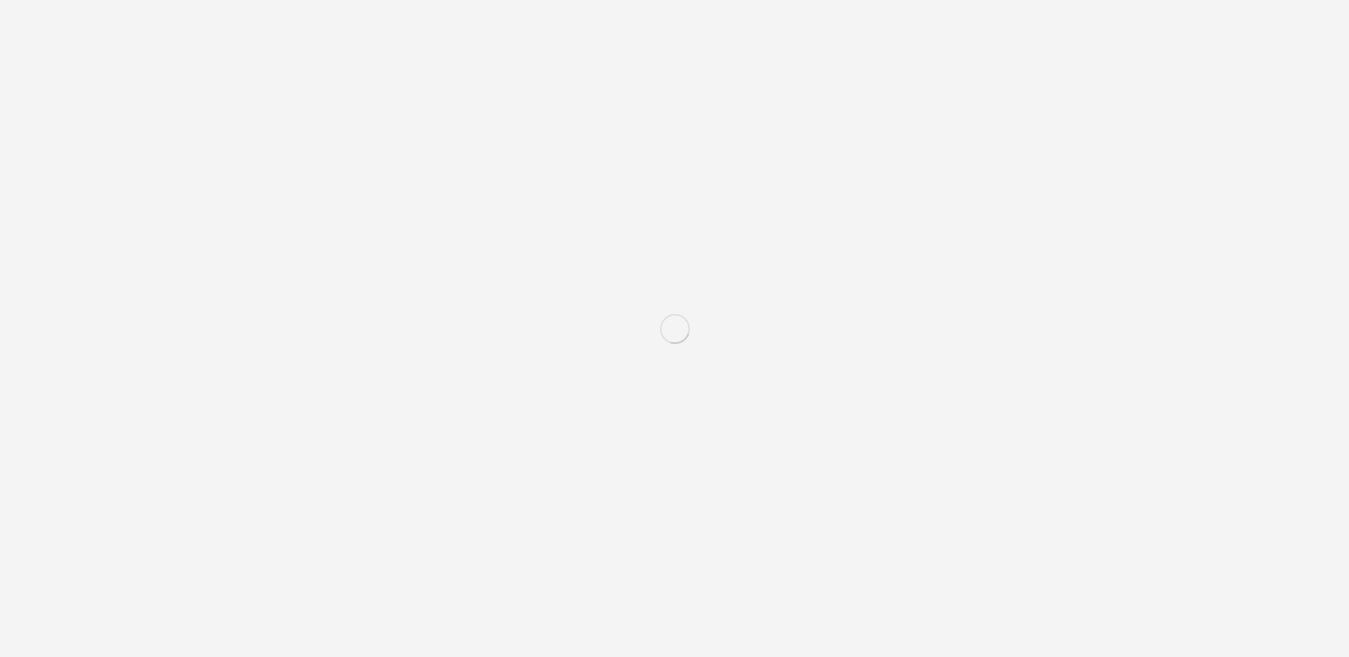 scroll, scrollTop: 0, scrollLeft: 0, axis: both 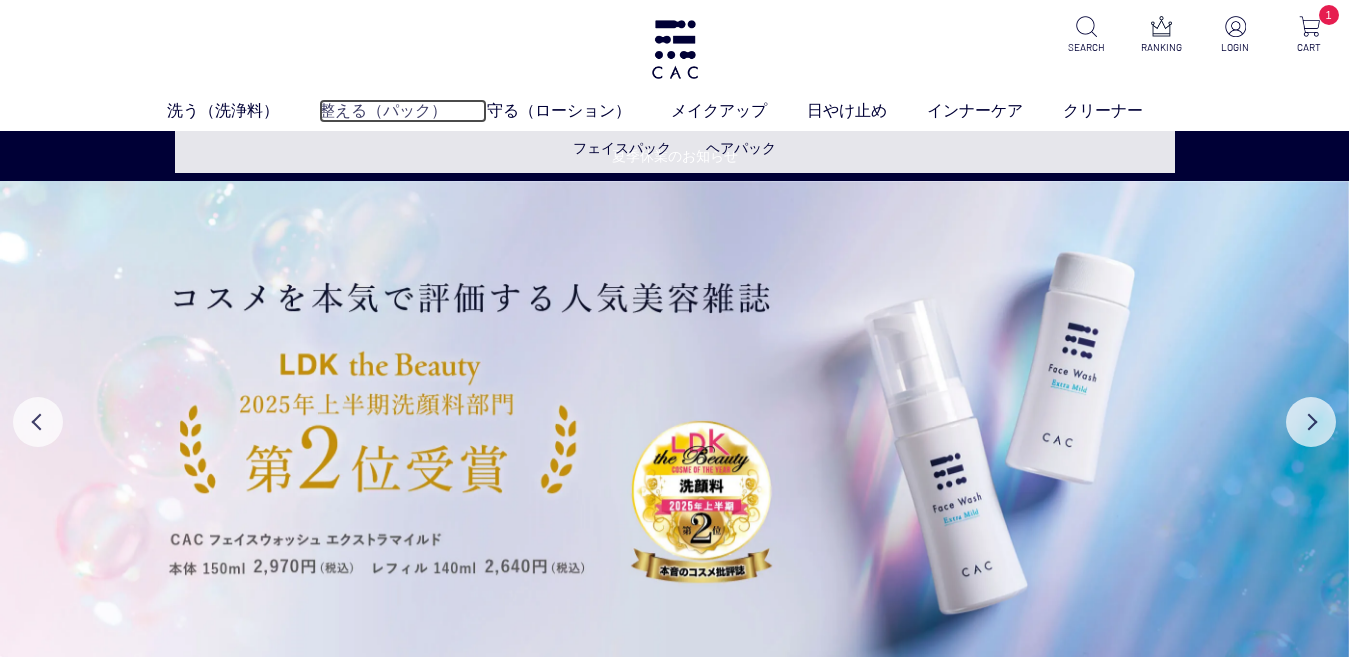 click on "整える（パック）" at bounding box center (403, 111) 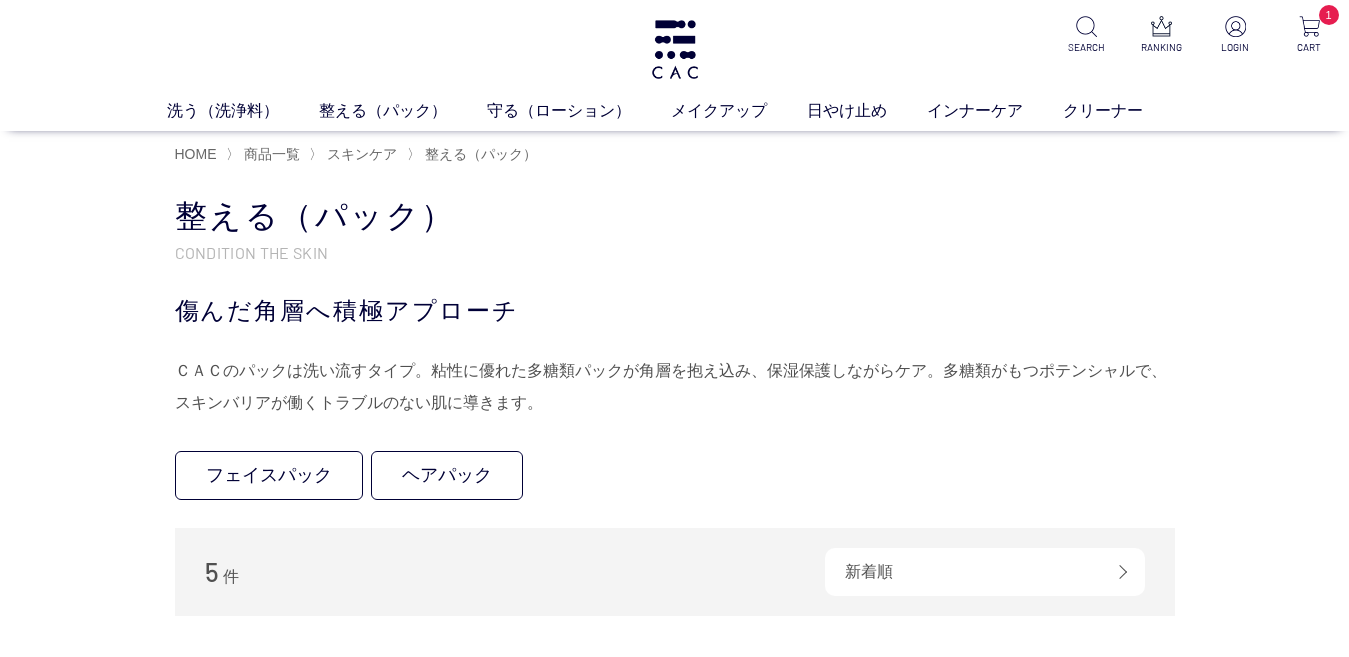 scroll, scrollTop: 0, scrollLeft: 0, axis: both 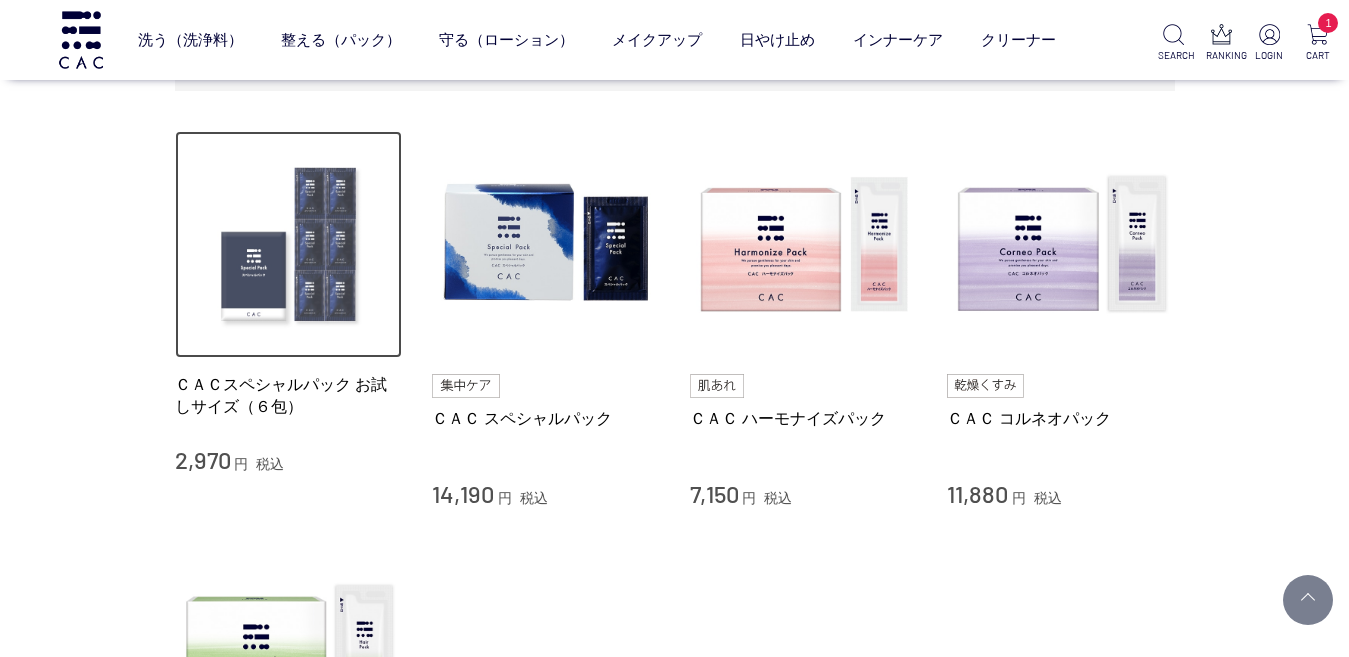 click at bounding box center [289, 245] 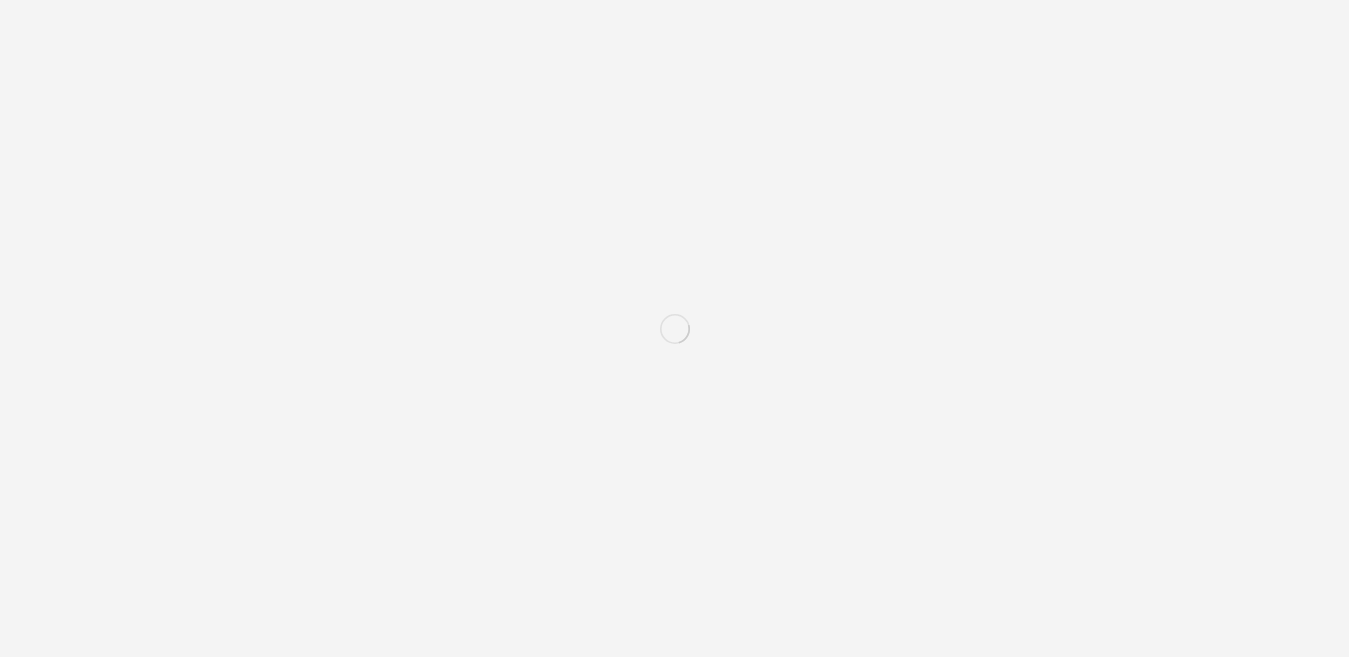 scroll, scrollTop: 0, scrollLeft: 0, axis: both 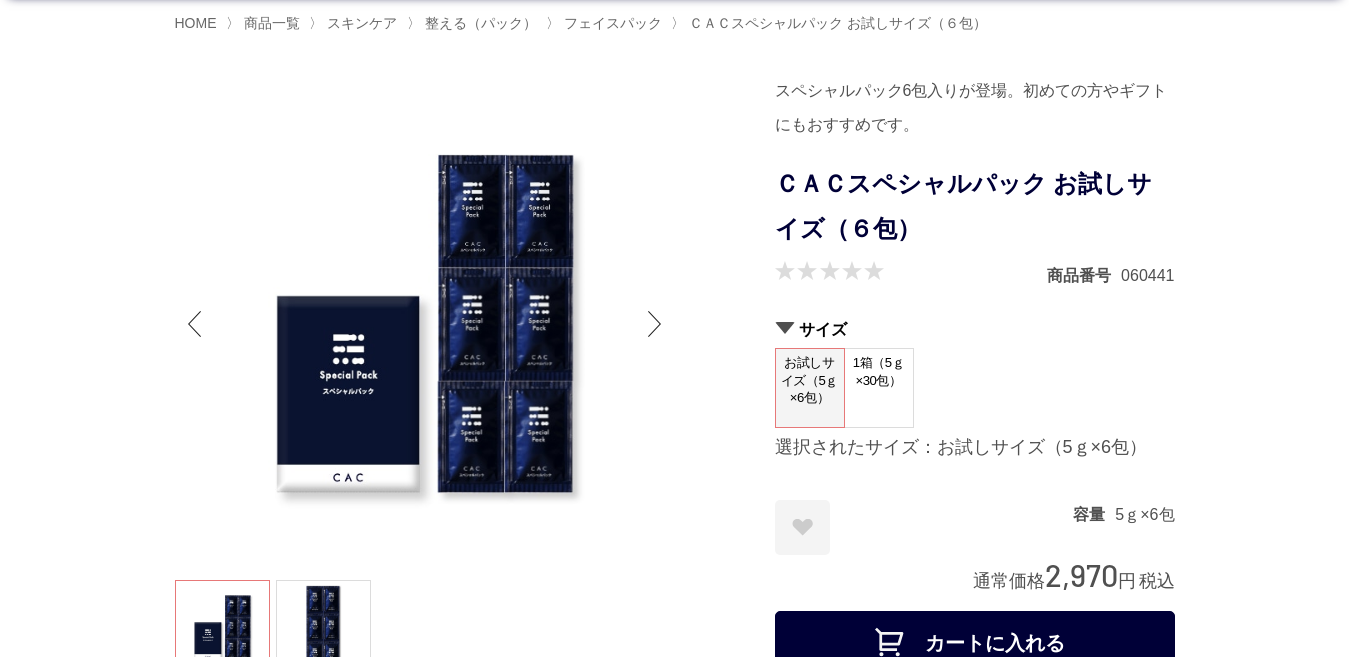 click on "1箱（5ｇ×30包）" at bounding box center (879, 377) 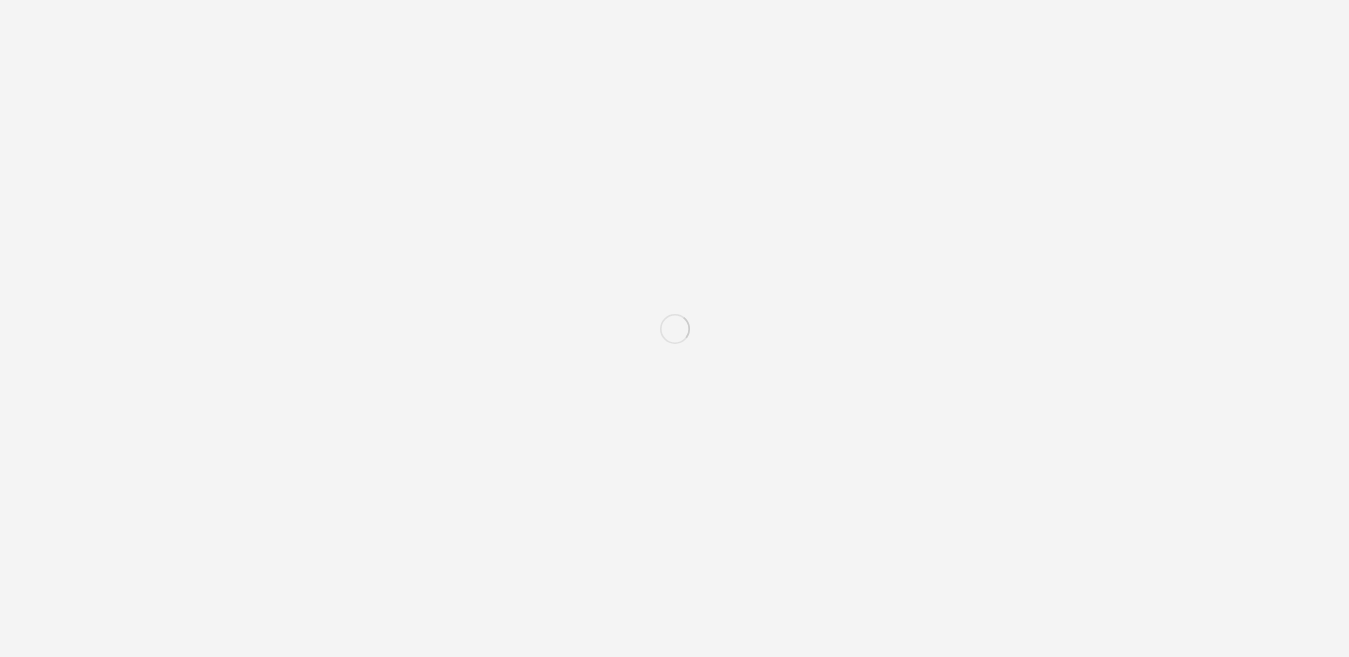 scroll, scrollTop: 0, scrollLeft: 0, axis: both 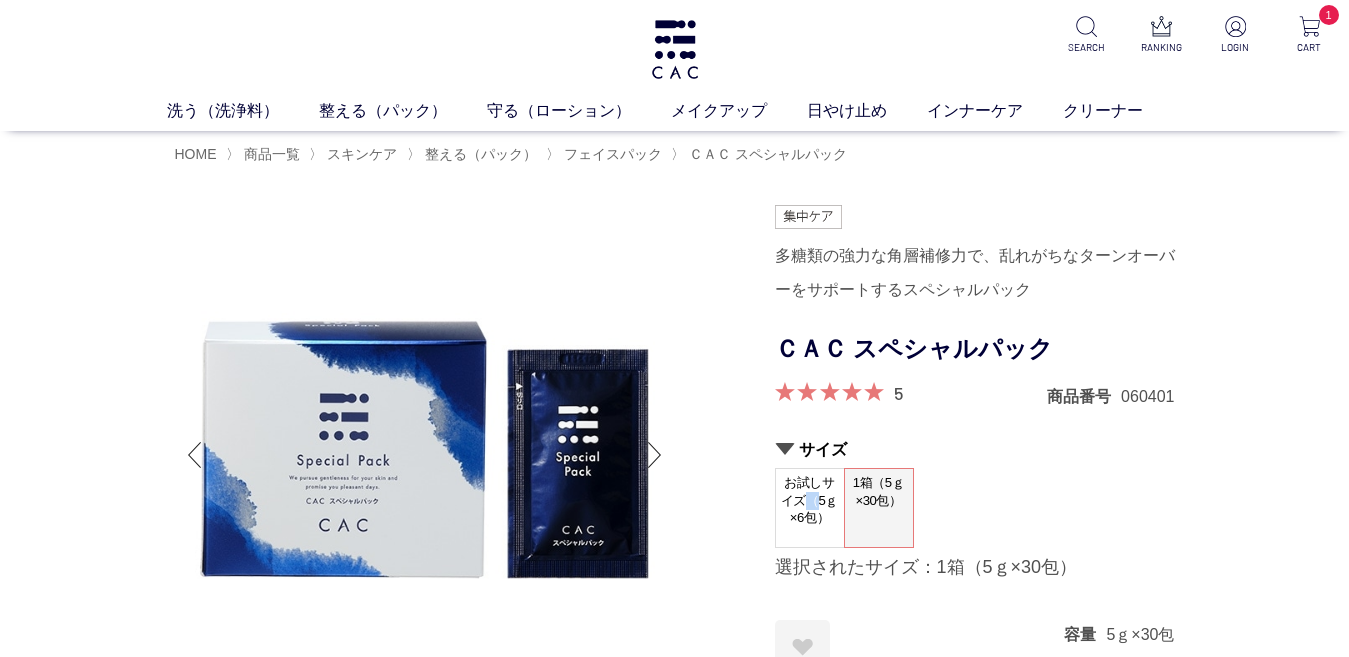 click on "お試しサイズ（5ｇ×6包）" at bounding box center [810, 500] 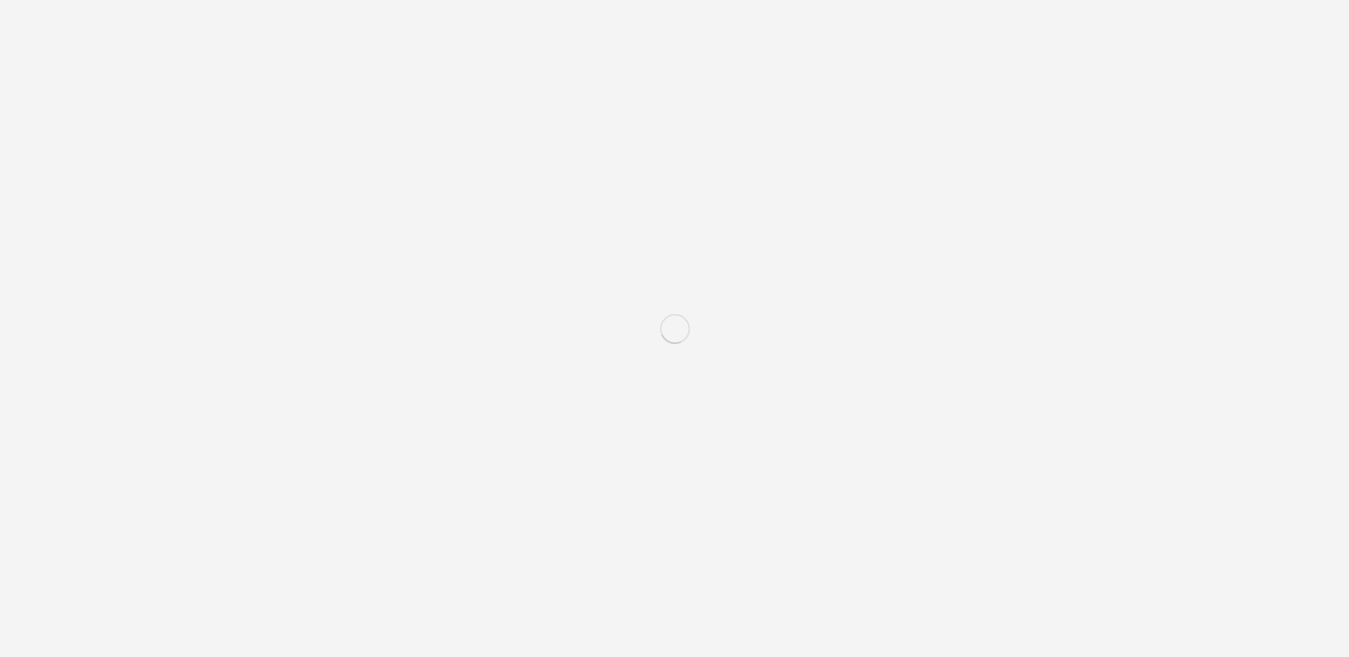 scroll, scrollTop: 0, scrollLeft: 0, axis: both 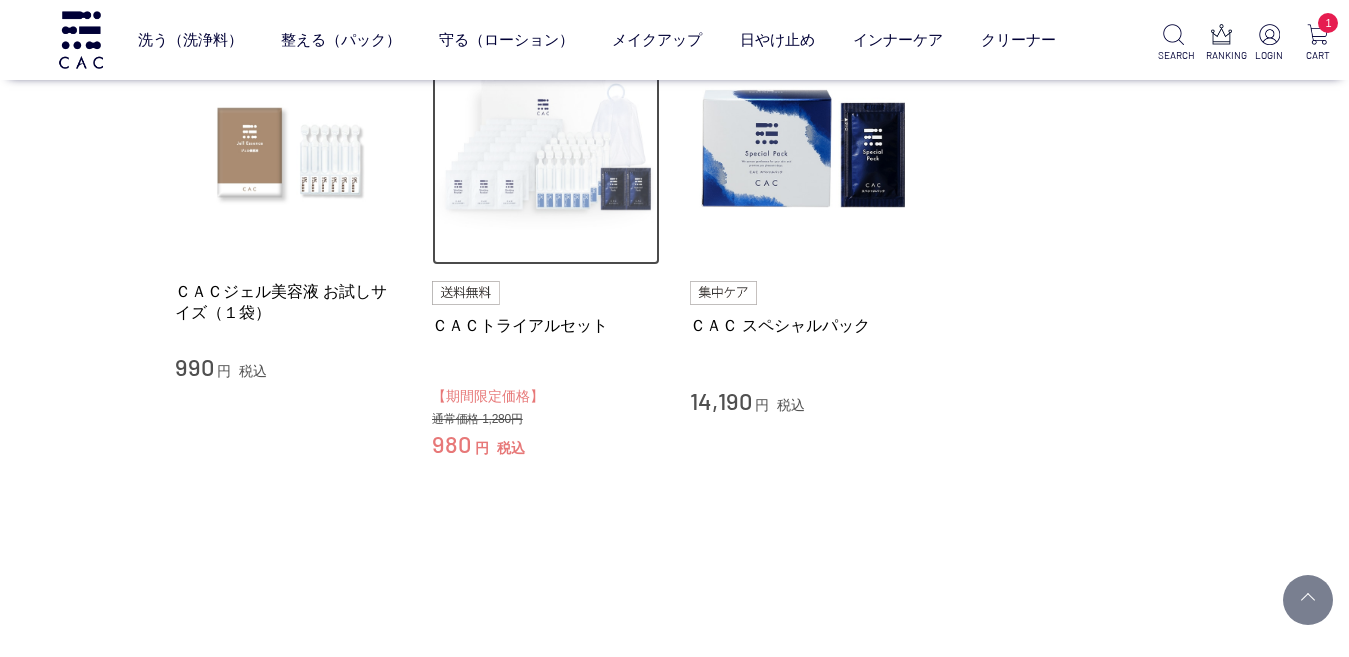 click at bounding box center (546, 151) 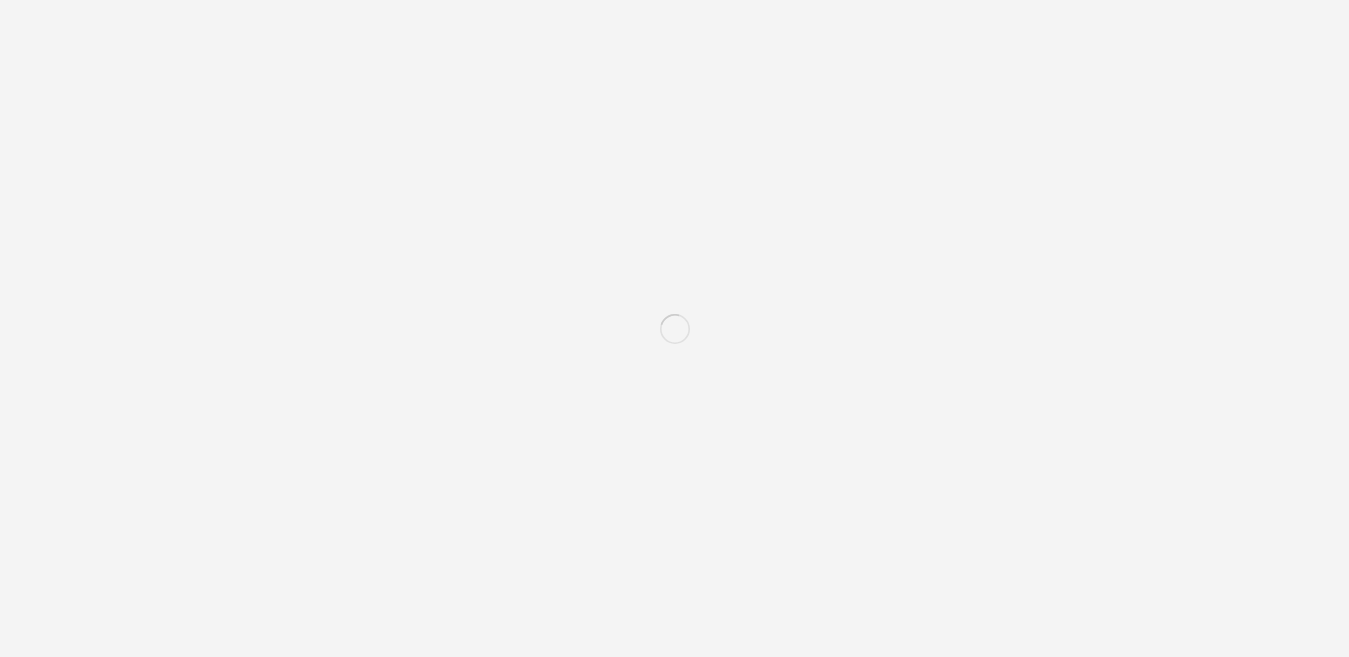 scroll, scrollTop: 0, scrollLeft: 0, axis: both 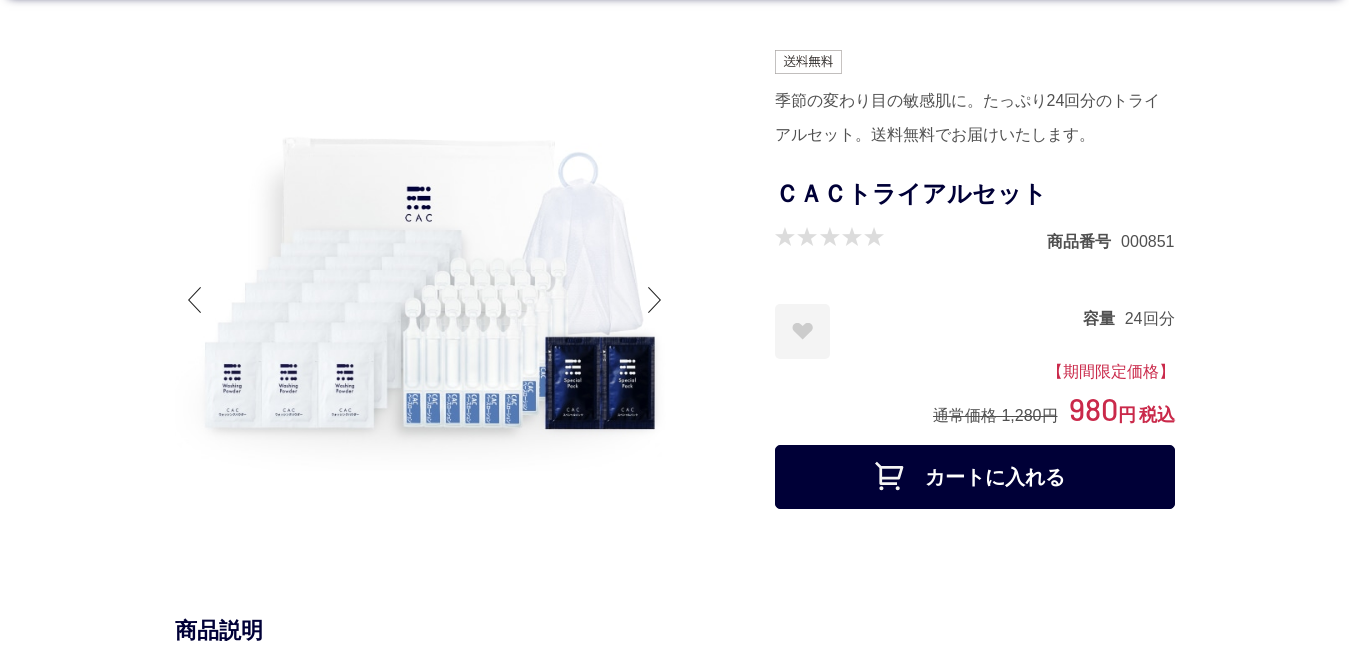 click on "カートに入れる" at bounding box center [975, 477] 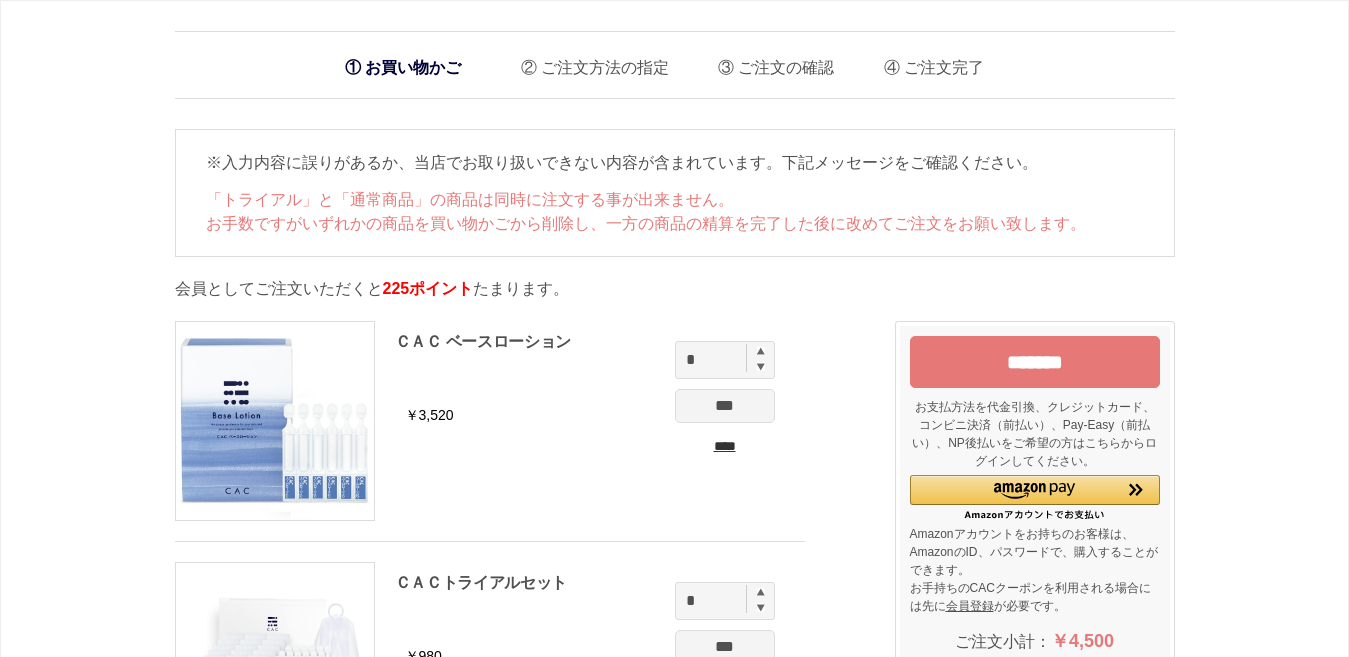 scroll, scrollTop: 0, scrollLeft: 0, axis: both 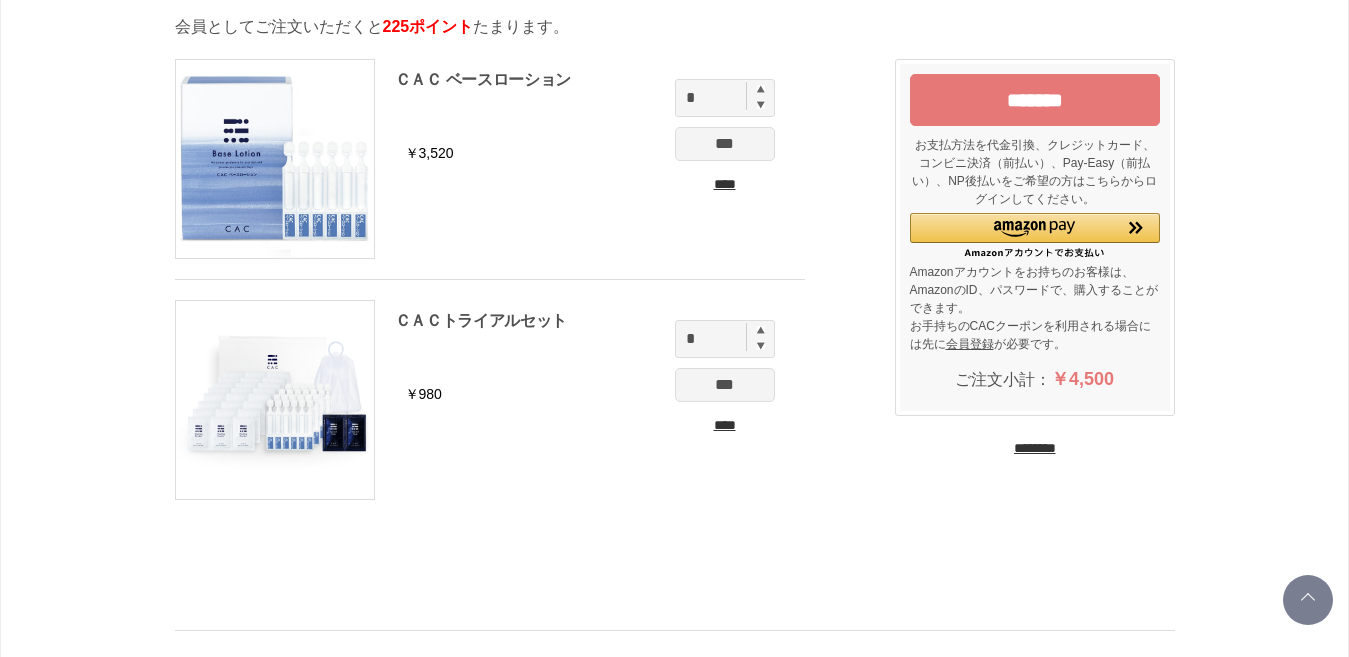 click on "****" at bounding box center [725, 184] 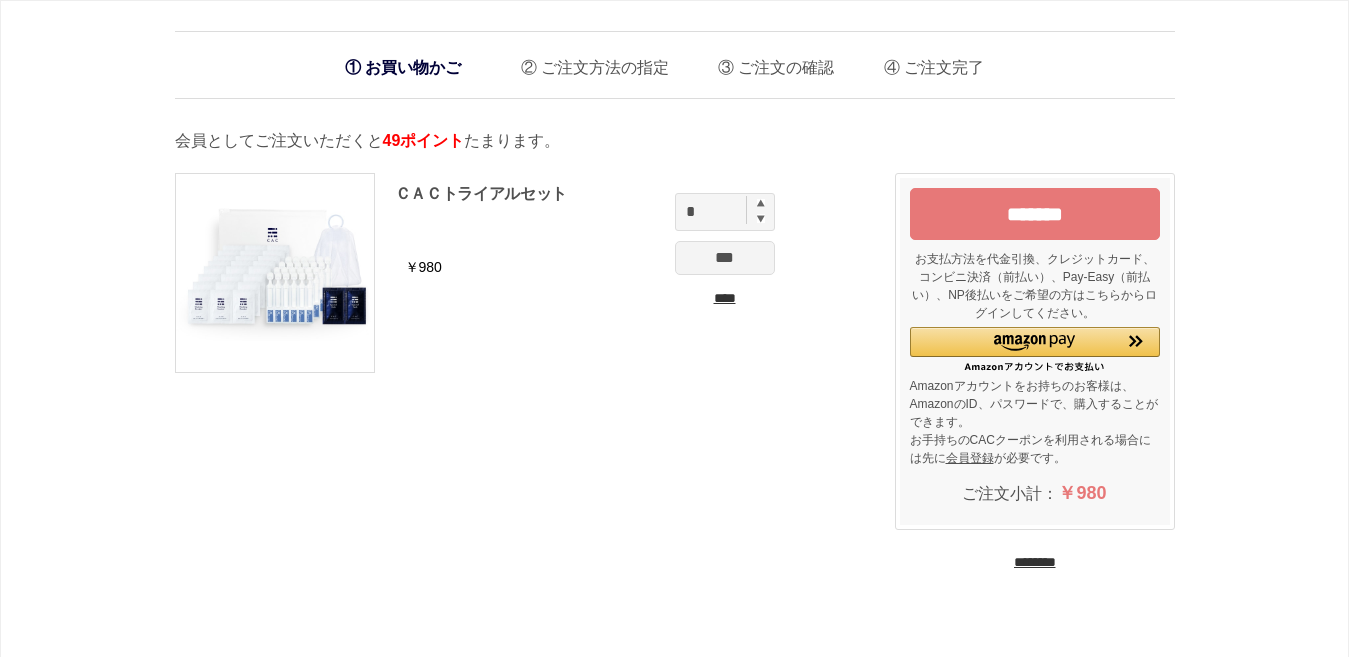 scroll, scrollTop: 0, scrollLeft: 0, axis: both 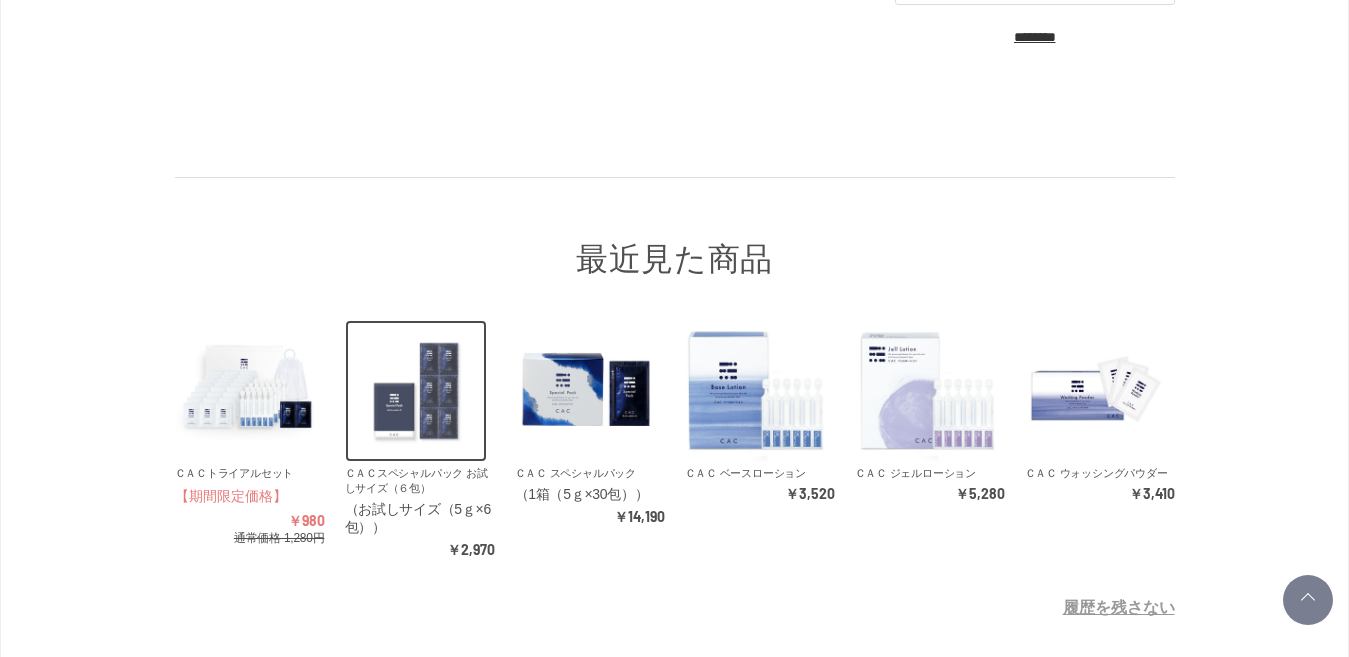 click at bounding box center (416, 391) 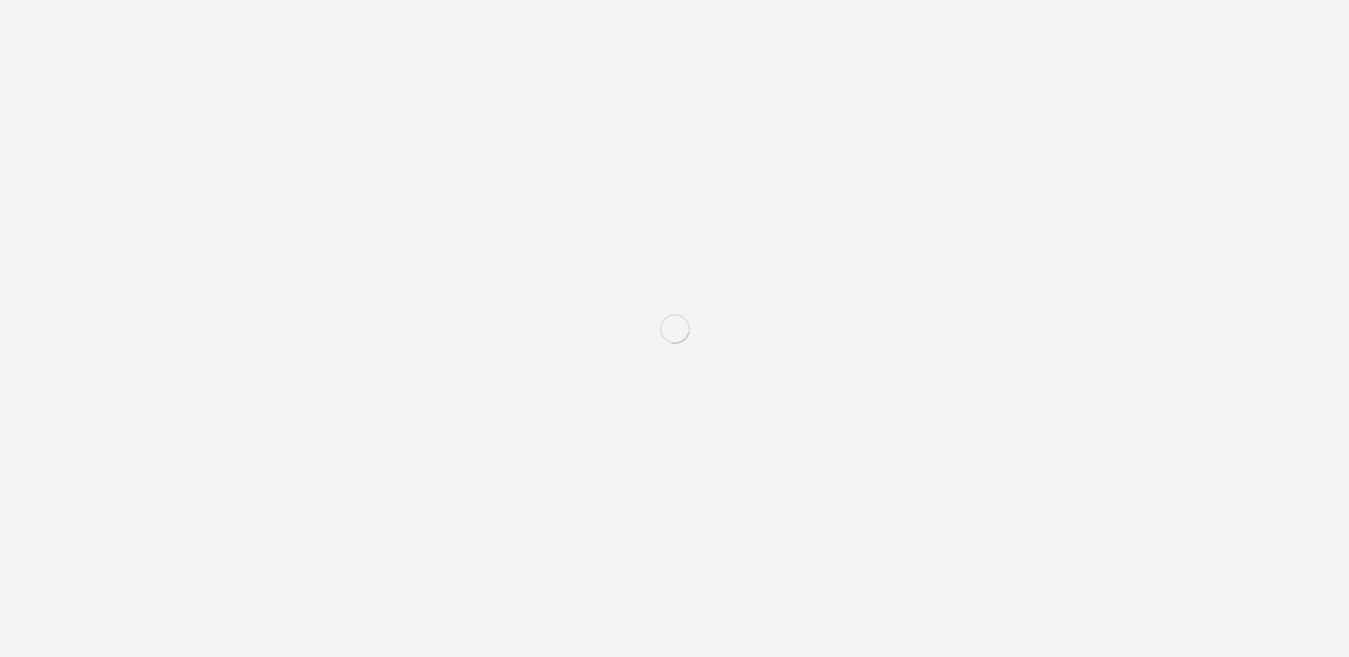 scroll, scrollTop: 0, scrollLeft: 0, axis: both 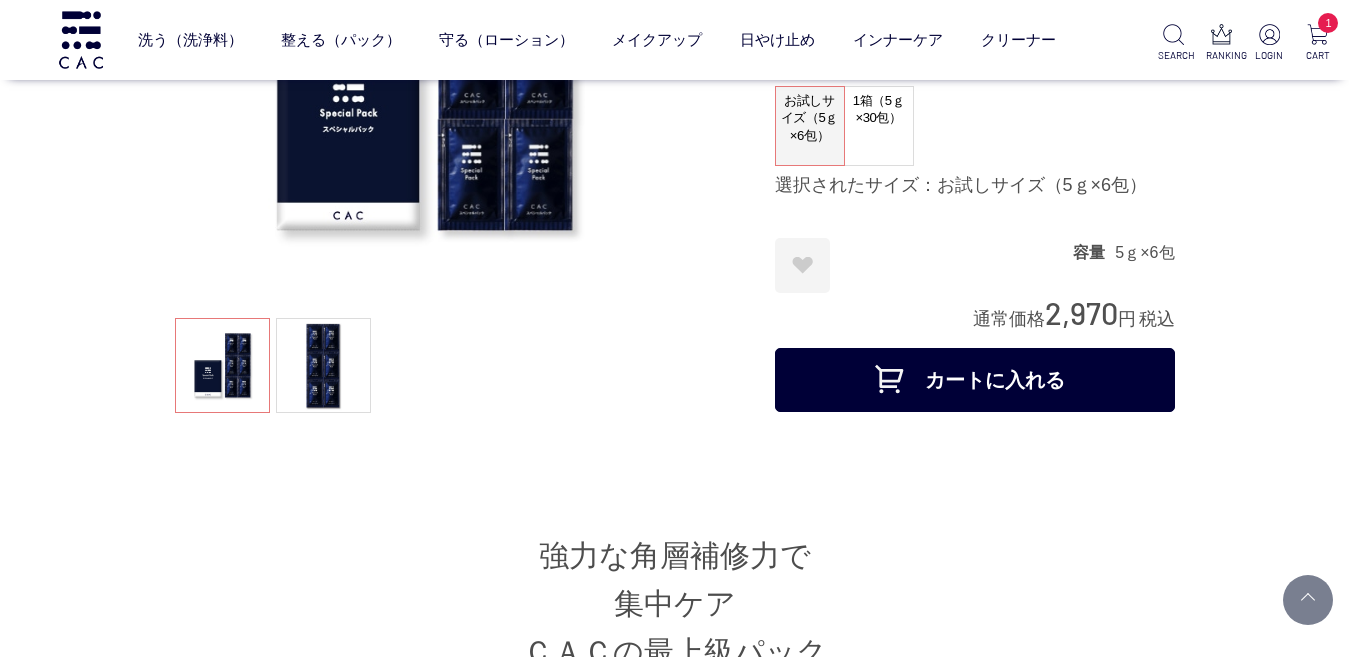 click on "カートに入れる" at bounding box center [975, 380] 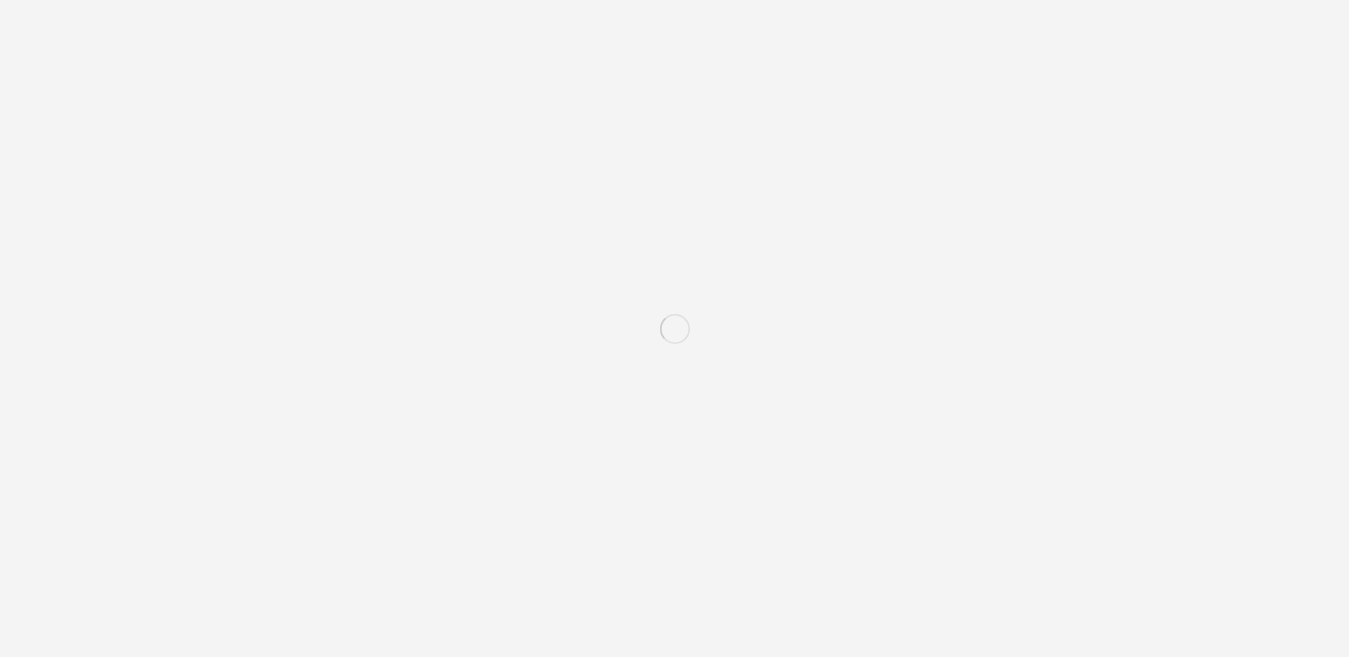 scroll, scrollTop: 0, scrollLeft: 0, axis: both 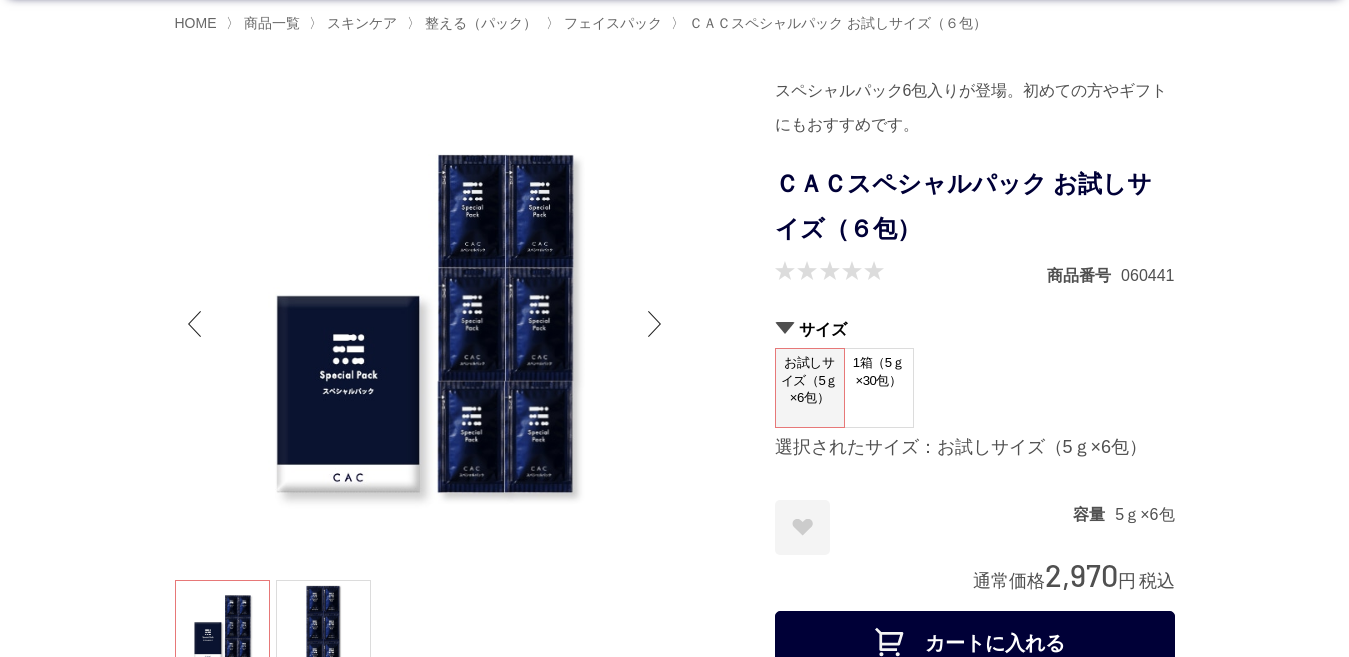 click at bounding box center (425, 324) 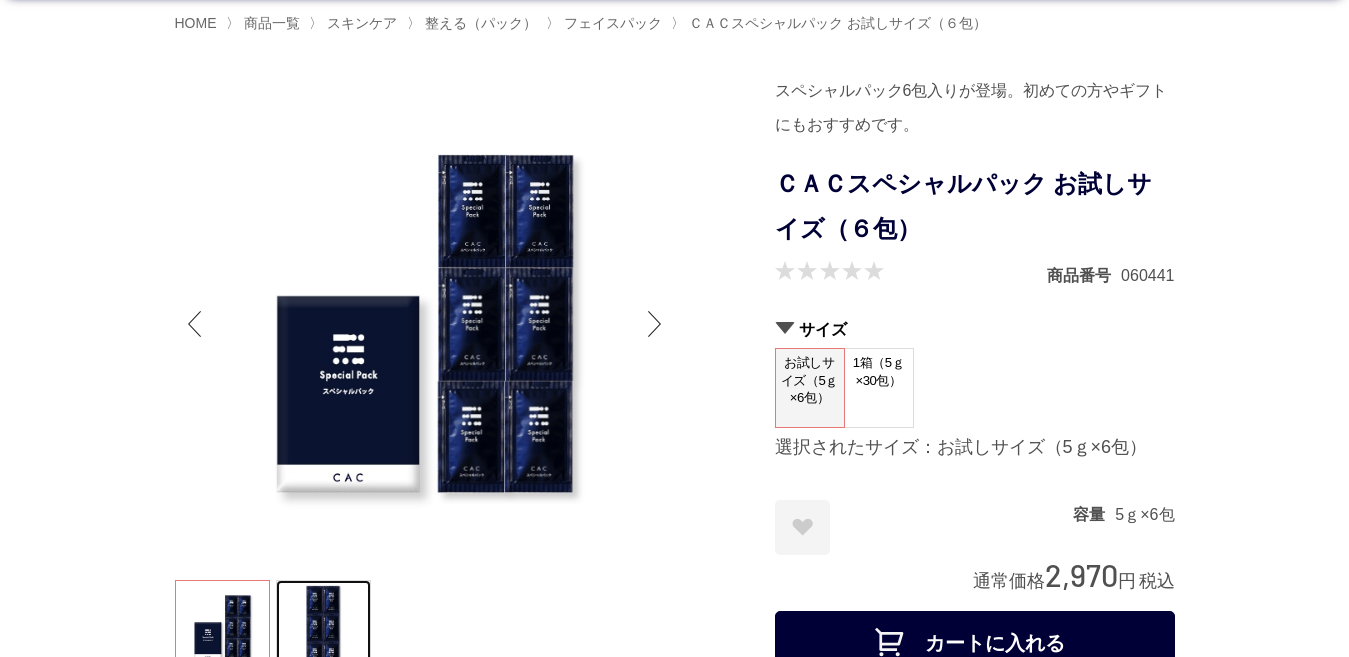 click at bounding box center [323, 627] 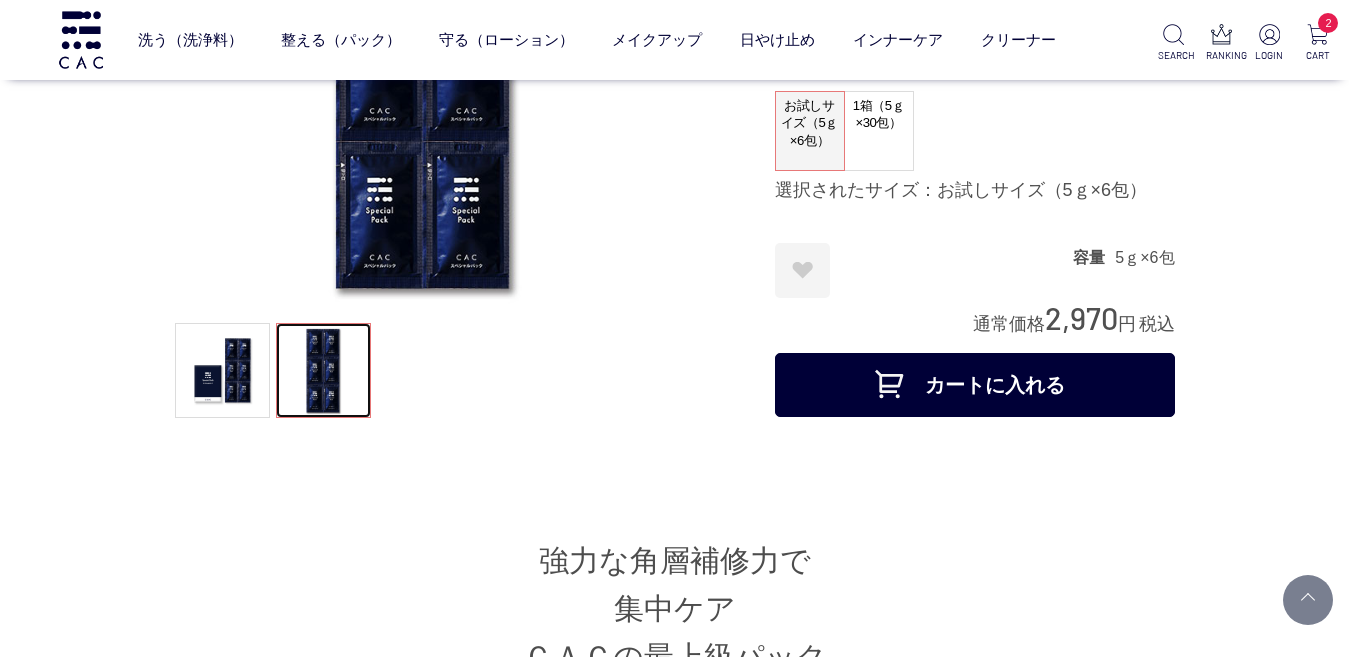 scroll, scrollTop: 262, scrollLeft: 0, axis: vertical 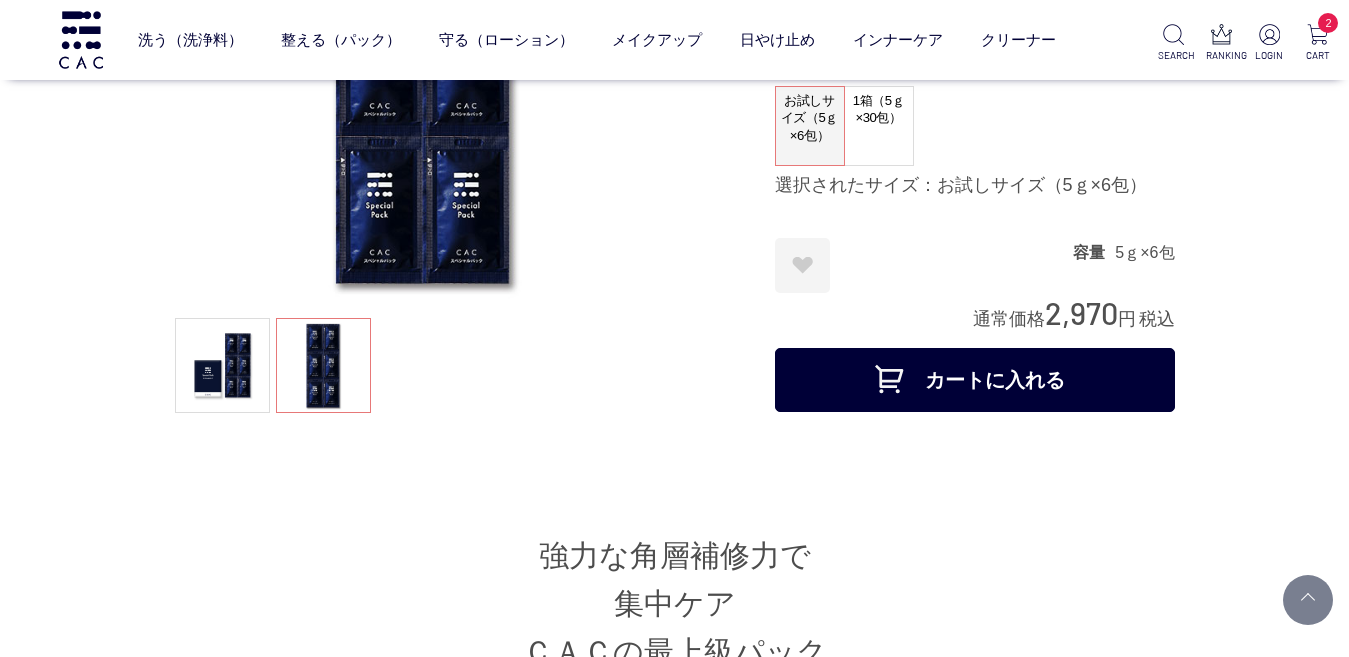 click on "カートに入れる" at bounding box center (975, 380) 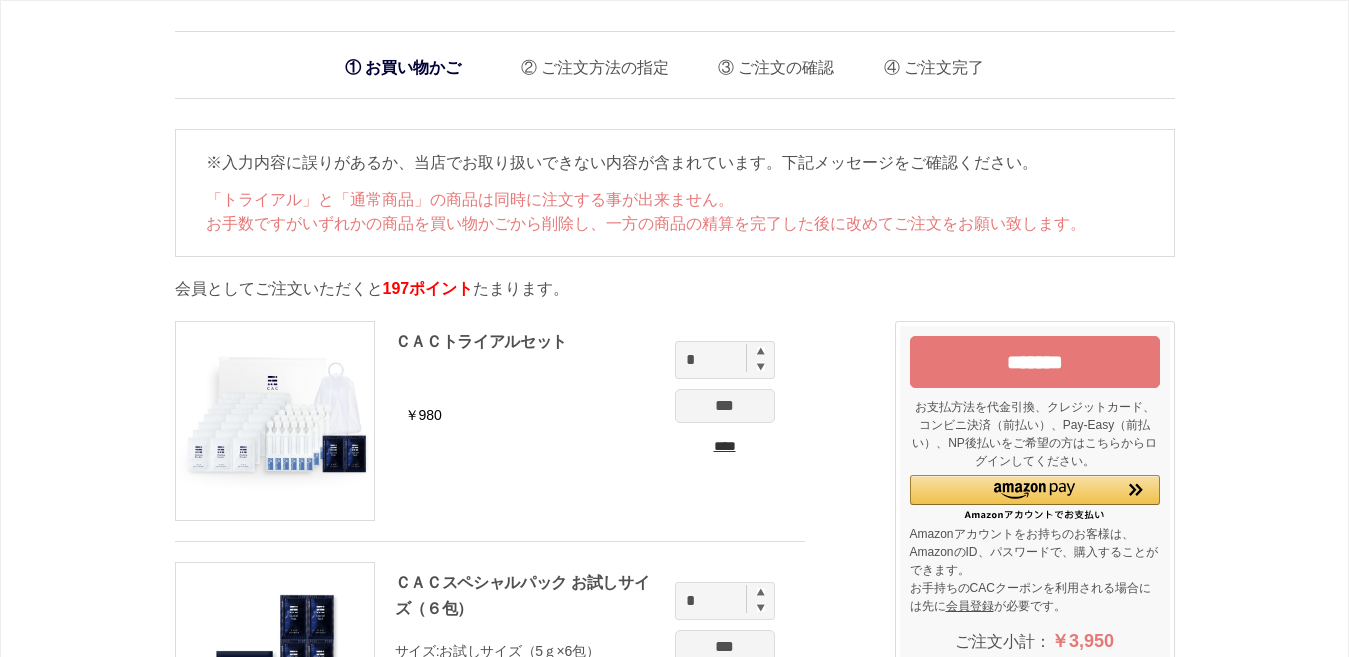 scroll, scrollTop: 0, scrollLeft: 0, axis: both 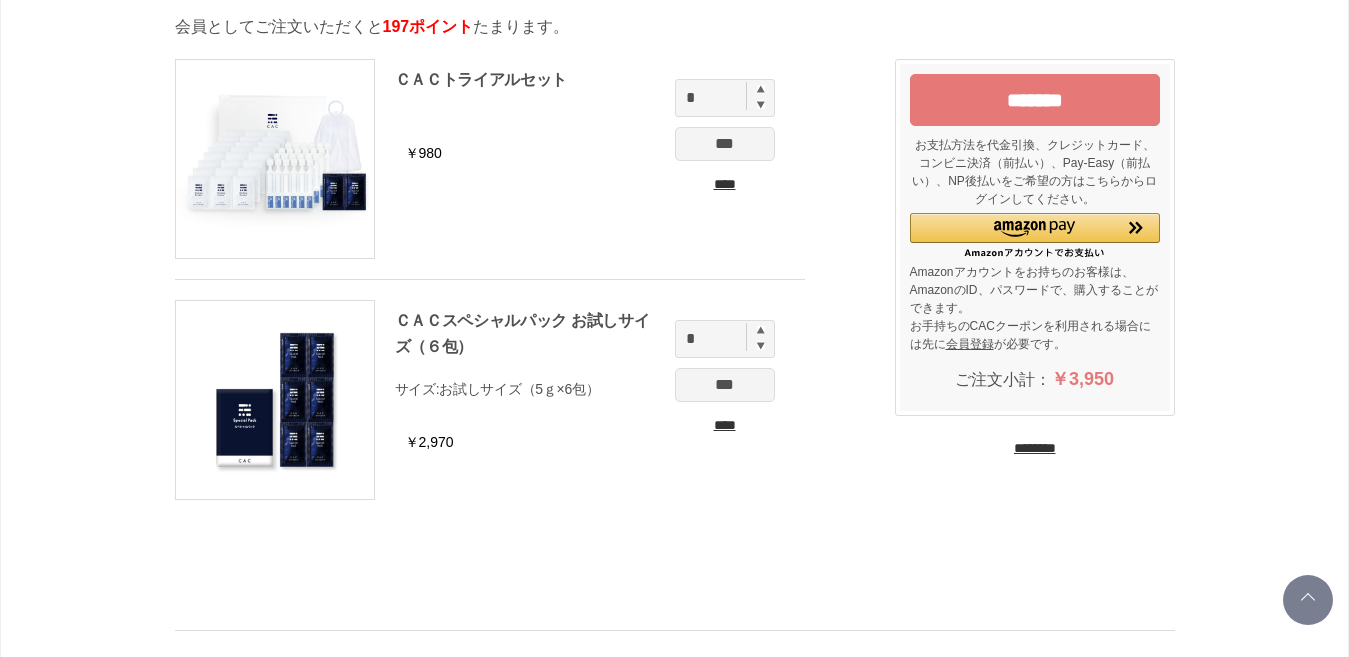 click on "****" at bounding box center (725, 425) 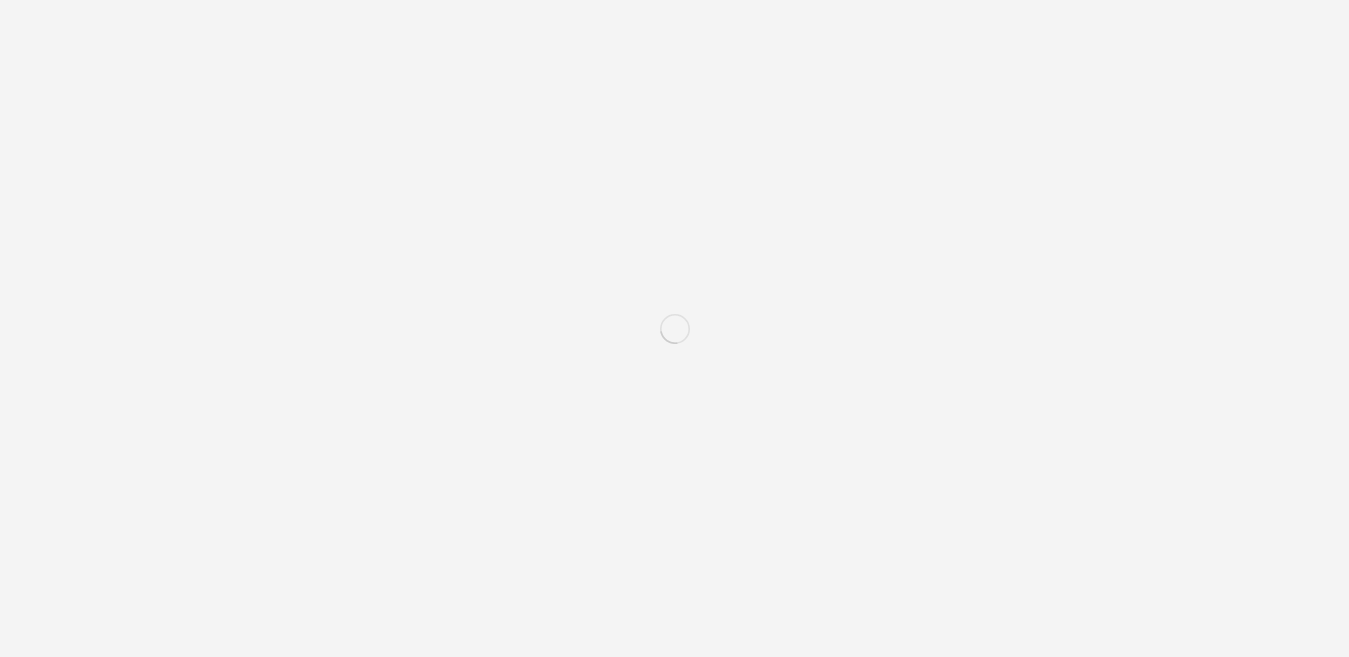 scroll, scrollTop: 0, scrollLeft: 0, axis: both 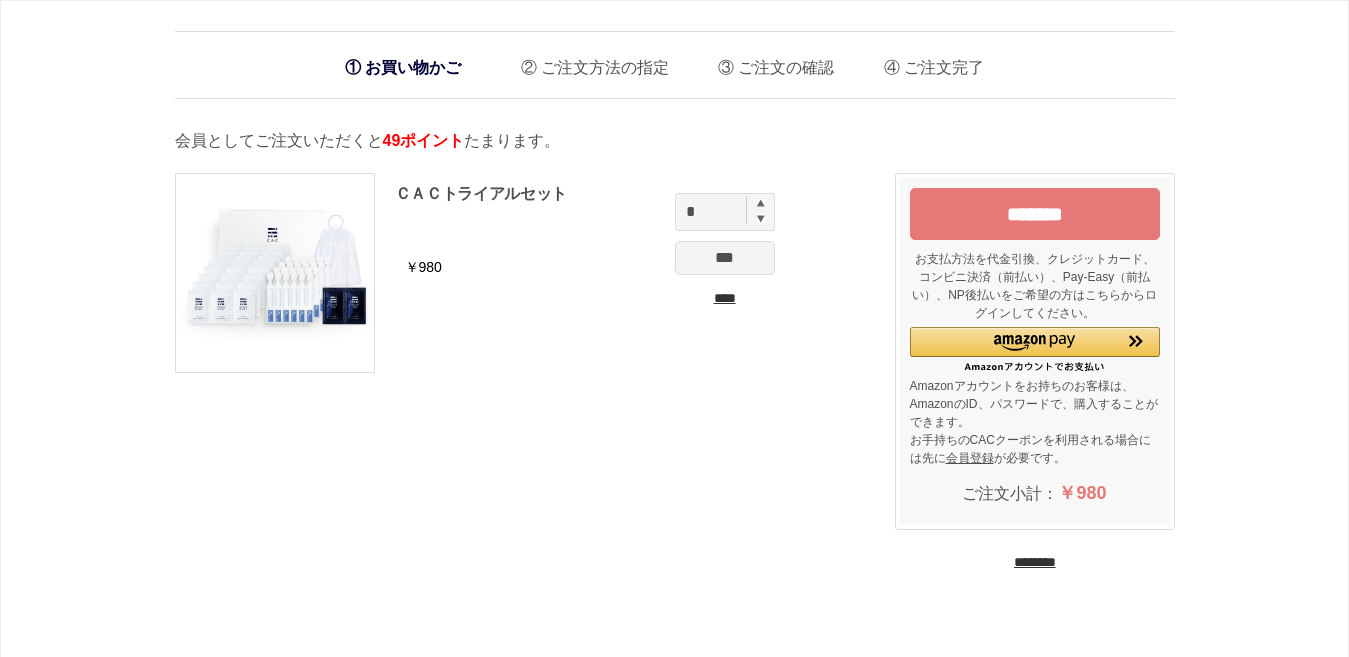 click at bounding box center (761, 203) 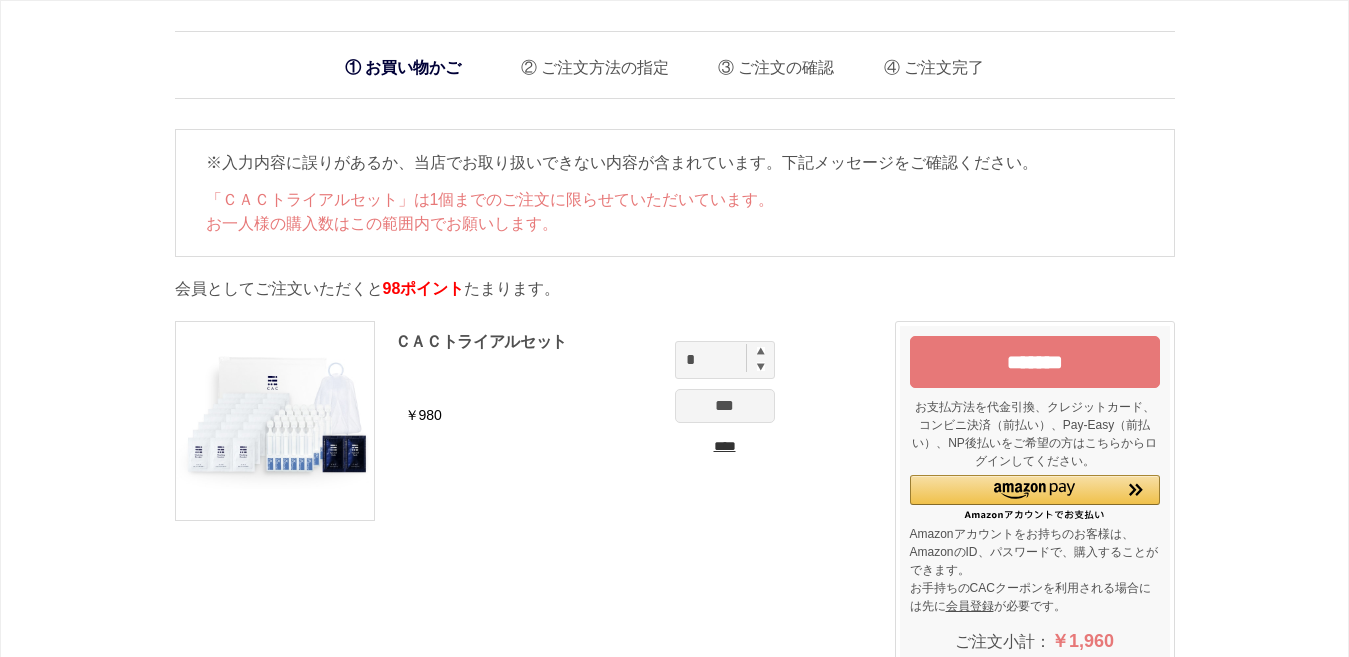 scroll, scrollTop: 0, scrollLeft: 0, axis: both 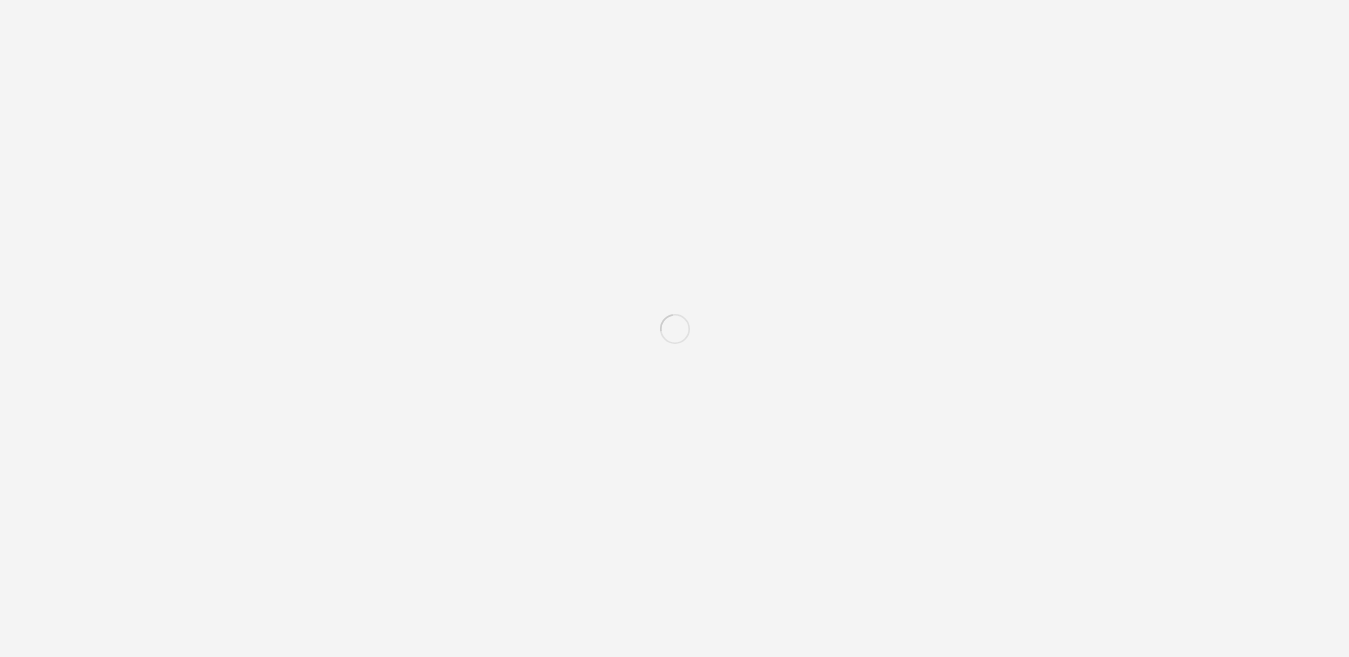 click on "お買い物かご
ご注文方法の指定
ご注文の確認
ご注文完了
通信に時間がかかっています。しばらく経ってもAmazonに移動しない場合は、申し訳ございませんが他の支払方法をご利用ください。
会員としてご注文いただくと 49ポイント たまります。
***
ＣＡＣトライアルセット
￥980
*
***
****
*******" at bounding box center [674, 694] 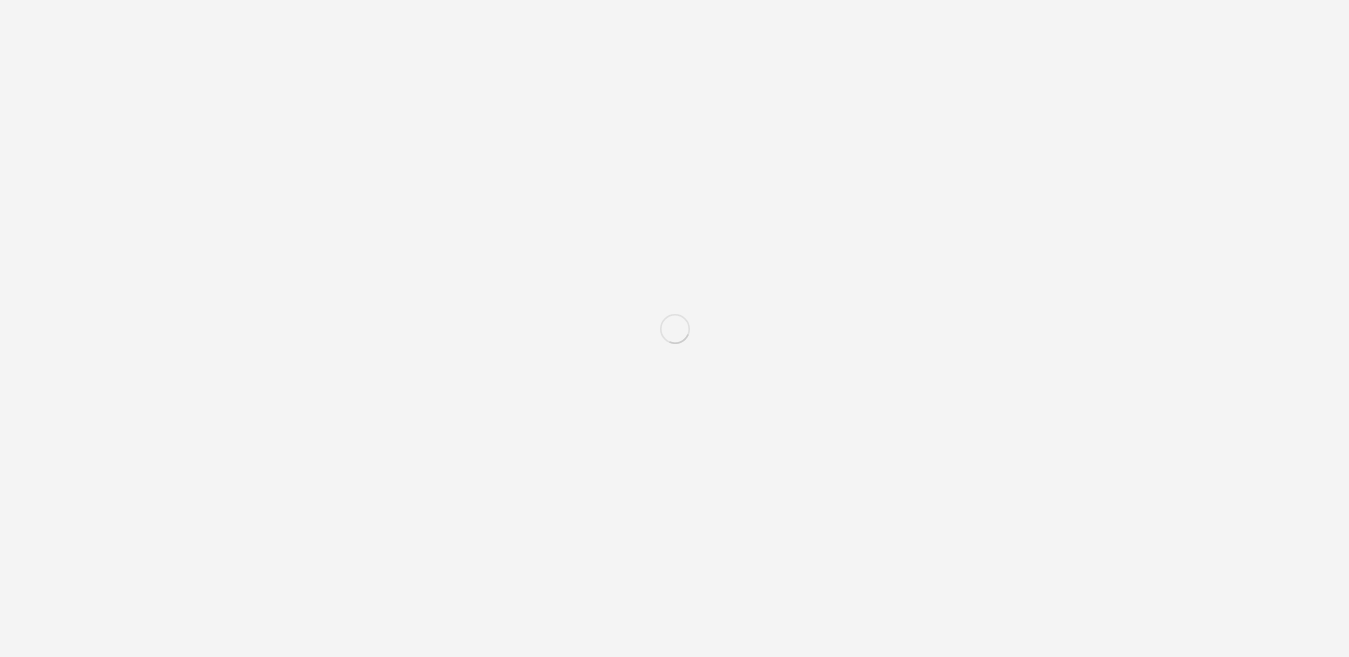 scroll, scrollTop: 0, scrollLeft: 0, axis: both 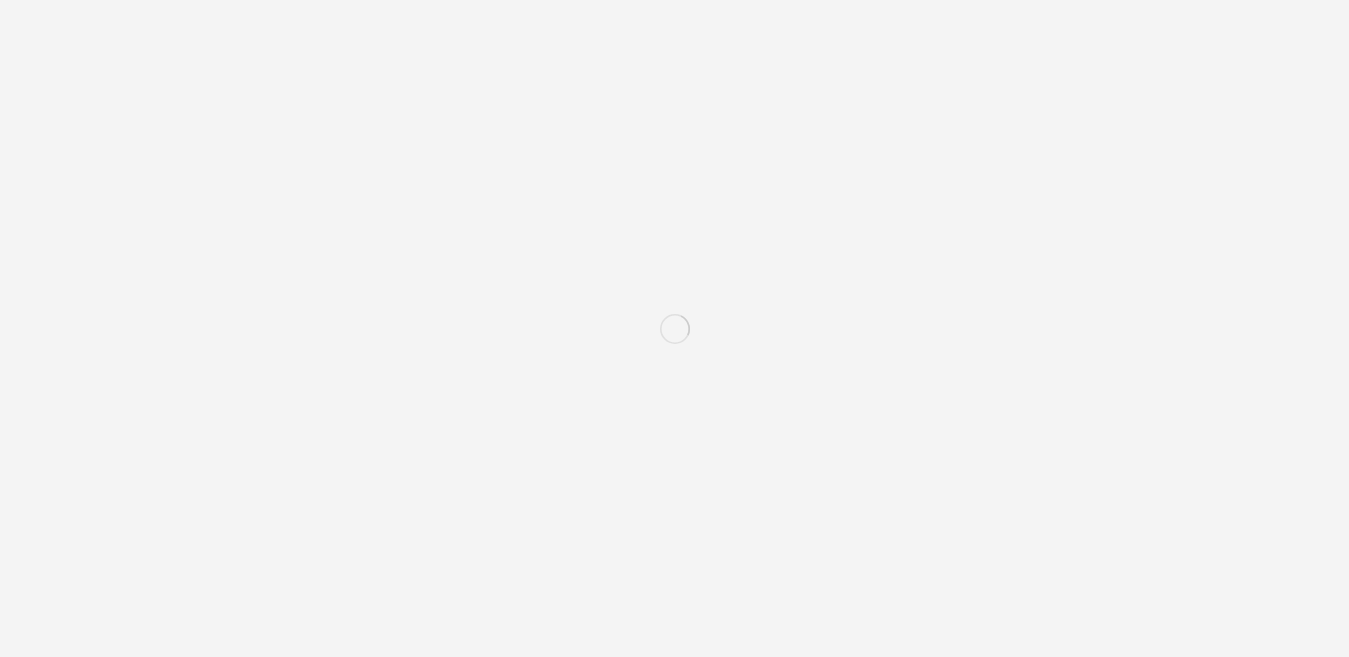 click on "洗う（洗浄料）
液体洗浄料
パウダー洗浄料
泡洗顔料
グッズ
整える（パック）
フェイスパック
ヘアパック
守る（ローション）
保湿化粧水
柔軟化粧水
美容液
ジェル
メイクアップ
ベース
アイ
フェイスカラー
リップ
日やけ止め
インナーケア
クリーナー
SEARCH
RANKING
LOGIN
1
CART
【いつでも10％OFF】お得な定期購入のご案内 夏季休業のお知らせ 夏季休業のお知らせ" at bounding box center [674, 5229] 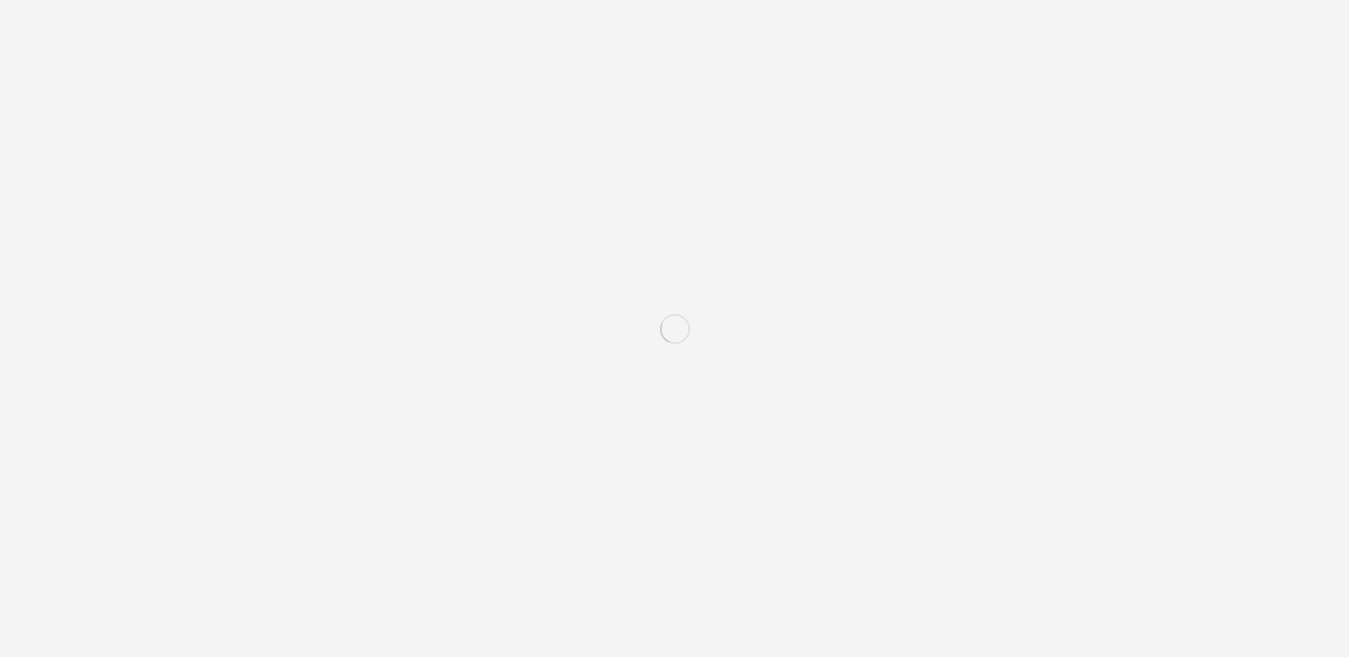 click on "洗う（洗浄料）
液体洗浄料
パウダー洗浄料
泡洗顔料
グッズ
整える（パック）
フェイスパック
ヘアパック
守る（ローション）
保湿化粧水
柔軟化粧水
美容液
ジェル
メイクアップ
ベース
アイ
フェイスカラー
リップ
日やけ止め
インナーケア
クリーナー
SEARCH
RANKING
LOGIN
1
CART
【いつでも10％OFF】お得な定期購入のご案内 夏季休業のお知らせ 夏季休業のお知らせ" at bounding box center (674, 5229) 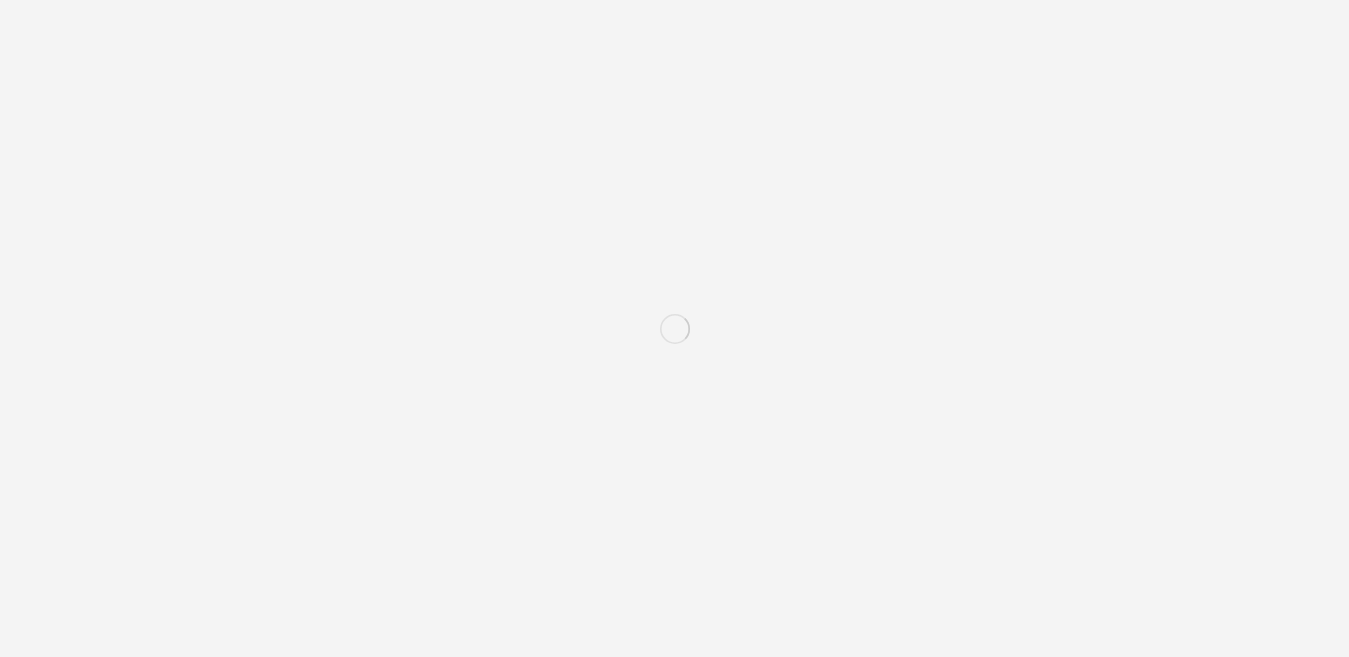 click on "洗う（洗浄料）
液体洗浄料
パウダー洗浄料
泡洗顔料
グッズ
整える（パック）
フェイスパック
ヘアパック
守る（ローション）
保湿化粧水
柔軟化粧水
美容液
ジェル
メイクアップ
ベース
アイ
フェイスカラー
リップ
日やけ止め
インナーケア
クリーナー
SEARCH
RANKING
LOGIN
1
CART
【いつでも10％OFF】お得な定期購入のご案内 夏季休業のお知らせ 夏季休業のお知らせ" at bounding box center (674, 5229) 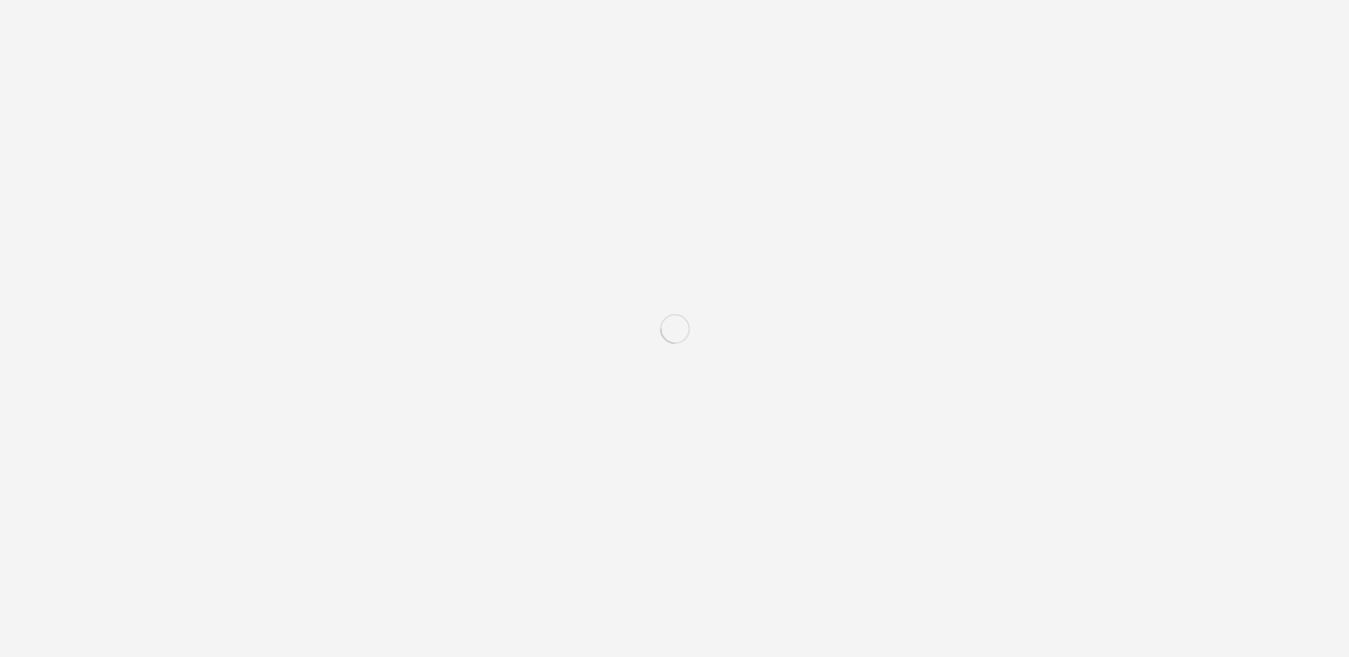 click on "洗う（洗浄料）
液体洗浄料
パウダー洗浄料
泡洗顔料
グッズ
整える（パック）
フェイスパック
ヘアパック
守る（ローション）
保湿化粧水
柔軟化粧水
美容液
ジェル
メイクアップ
ベース
アイ
フェイスカラー
リップ
日やけ止め
インナーケア
クリーナー
SEARCH
RANKING
LOGIN
1
CART
【いつでも10％OFF】お得な定期購入のご案内 夏季休業のお知らせ 夏季休業のお知らせ" at bounding box center (674, 5229) 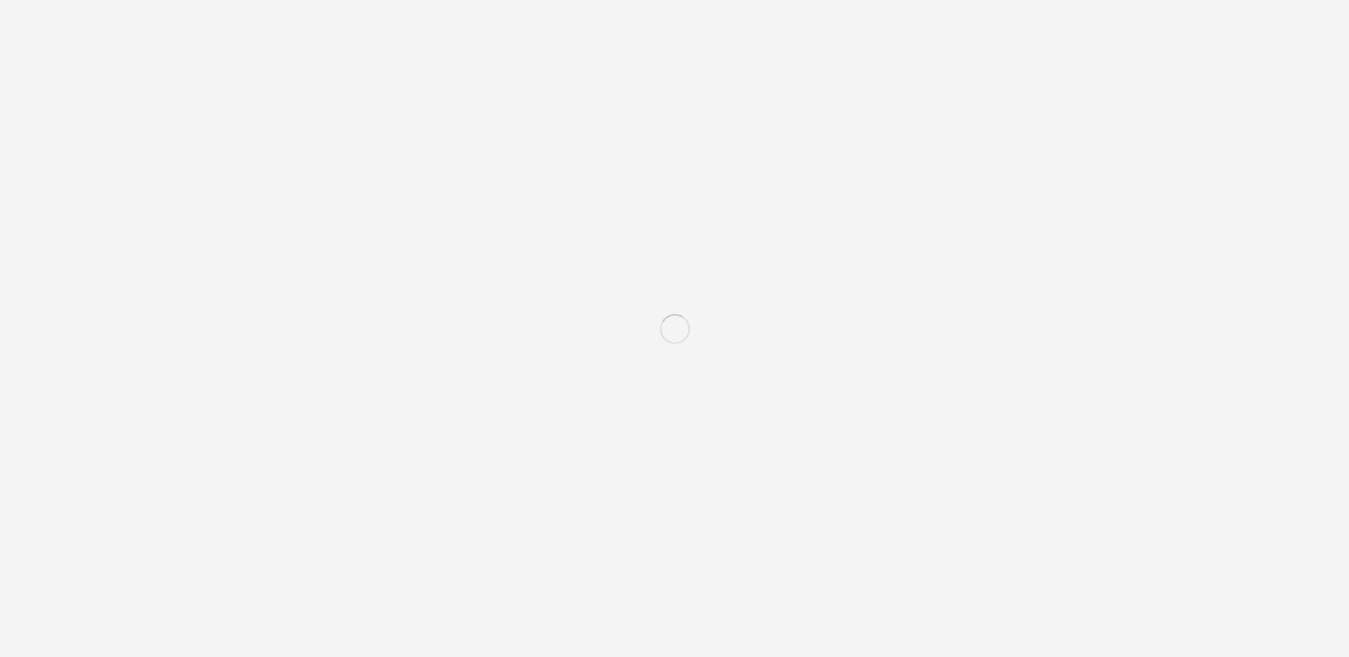 scroll, scrollTop: 0, scrollLeft: 0, axis: both 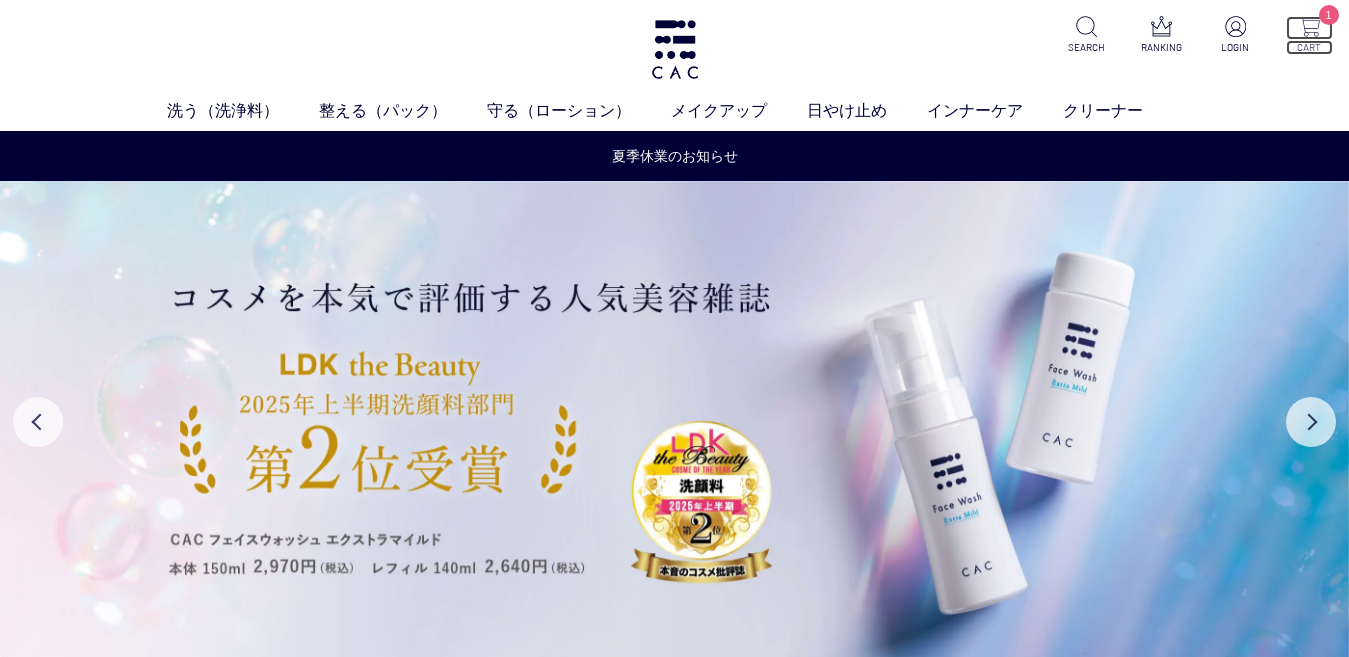 click at bounding box center [1309, 26] 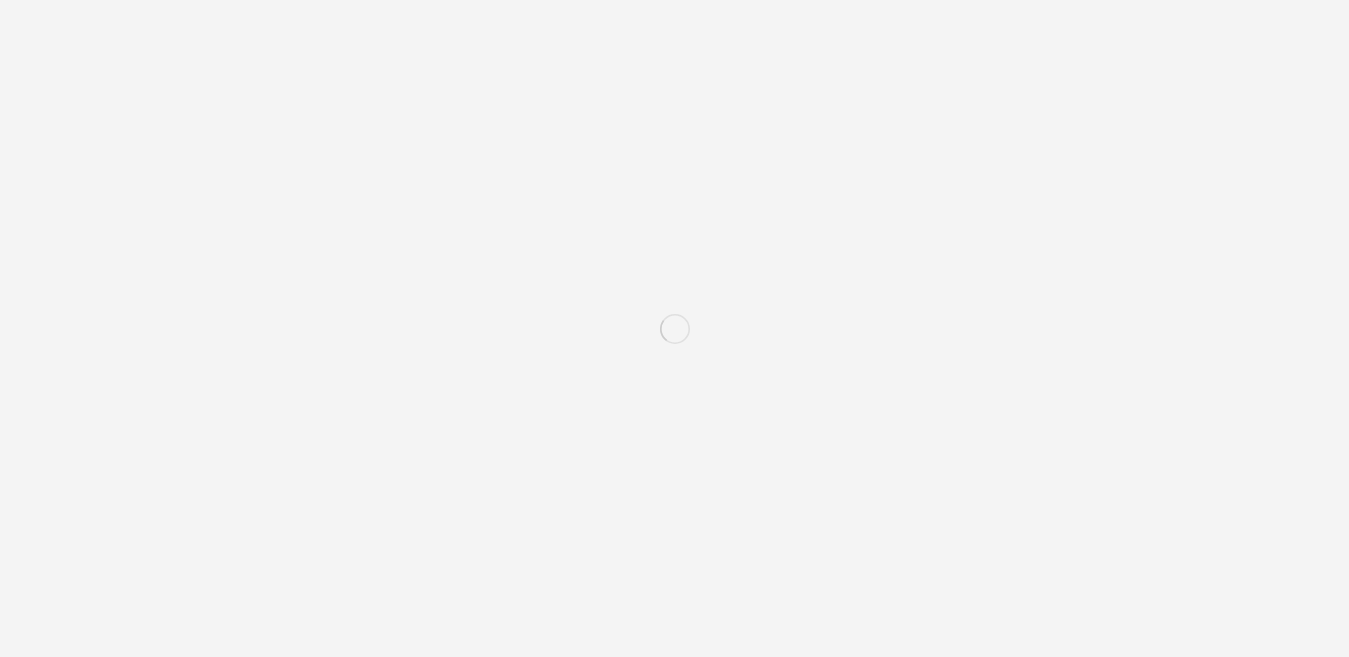scroll, scrollTop: 0, scrollLeft: 0, axis: both 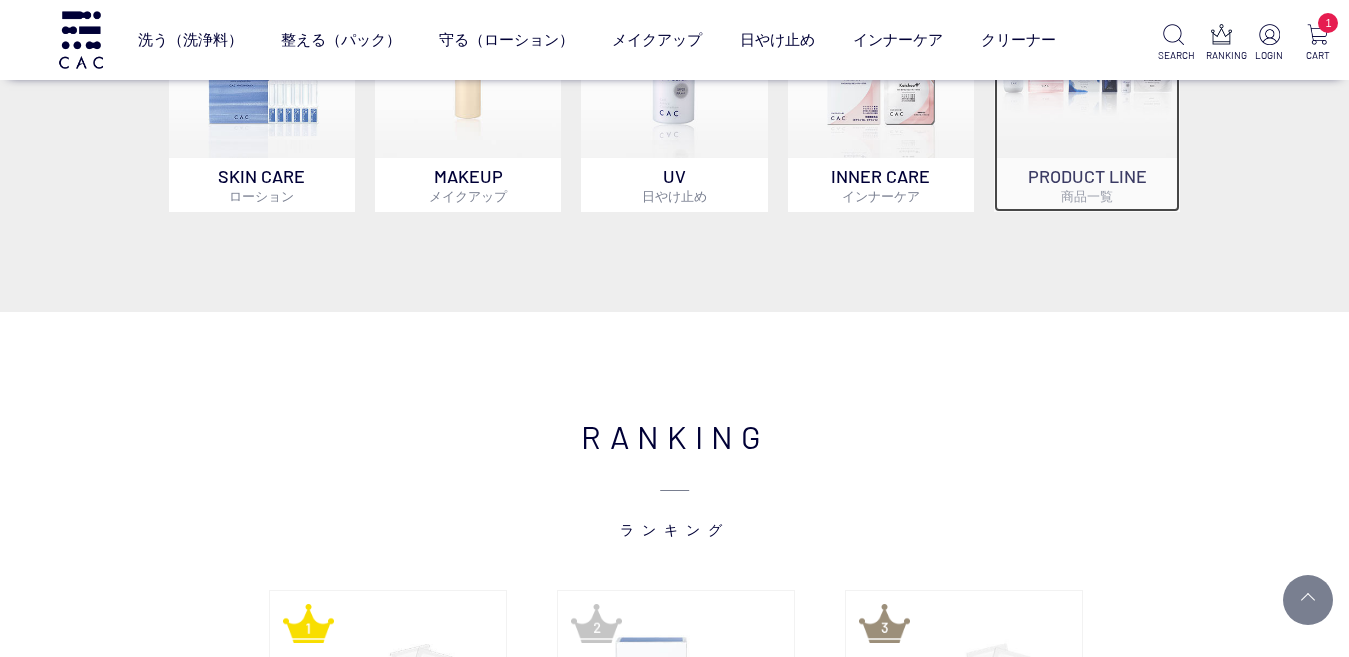 click on "PRODUCT LINE 商品一覧" at bounding box center [1087, 185] 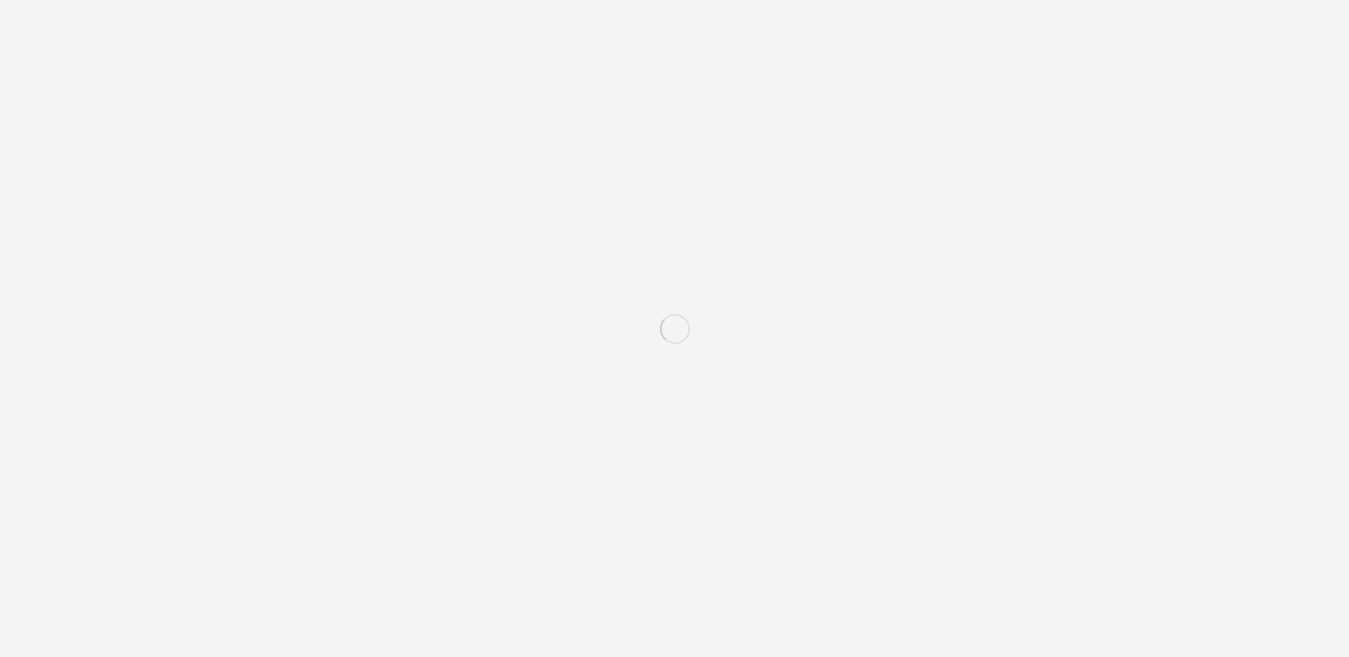 scroll, scrollTop: 0, scrollLeft: 0, axis: both 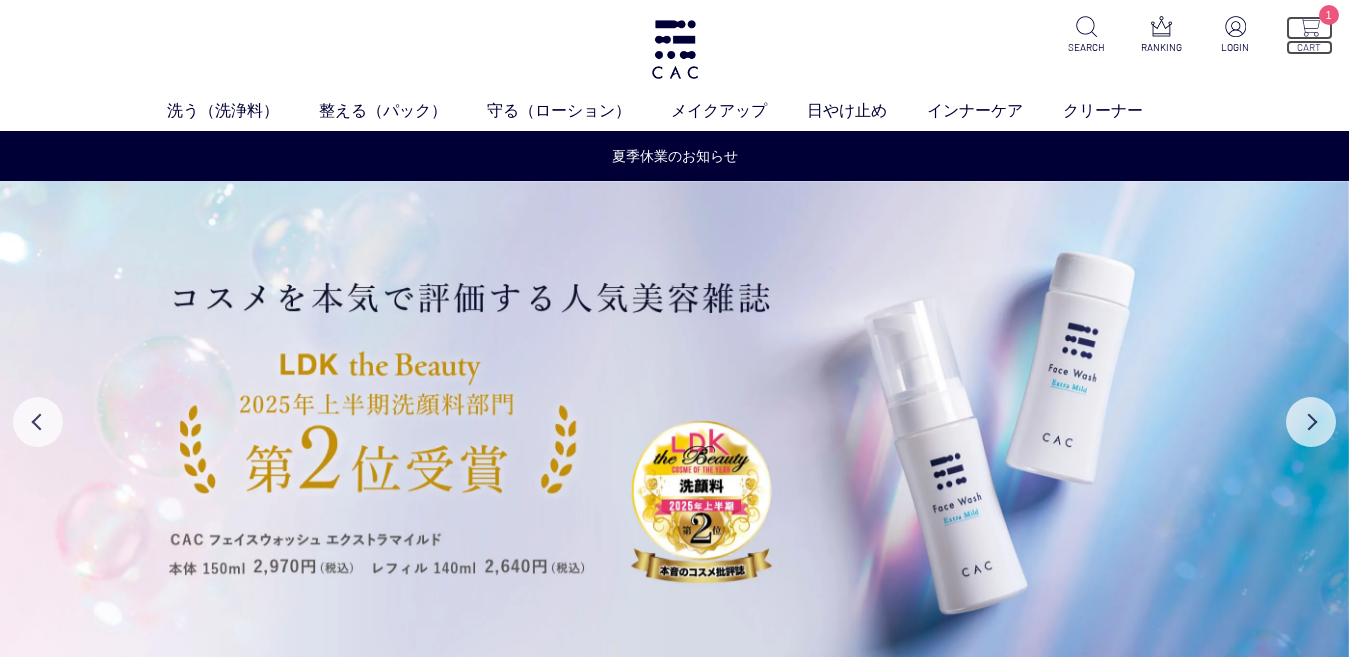 click on "1" at bounding box center (1309, 28) 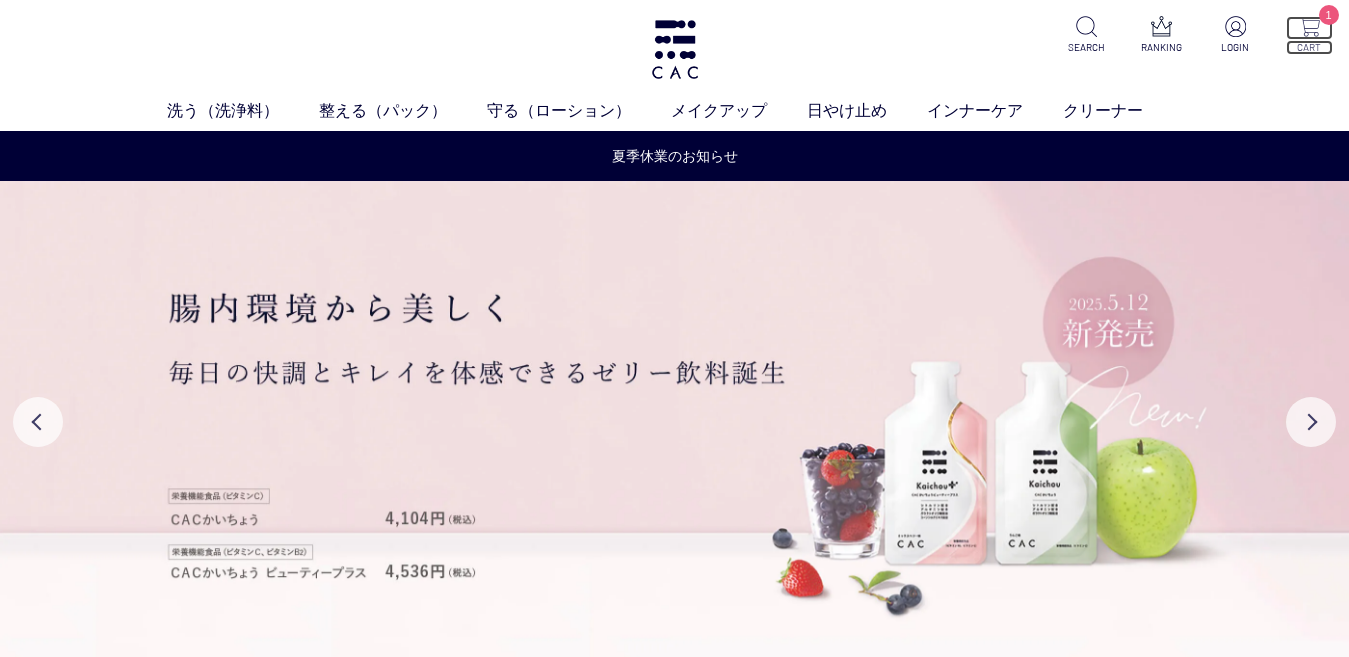 click on "1" at bounding box center [1309, 28] 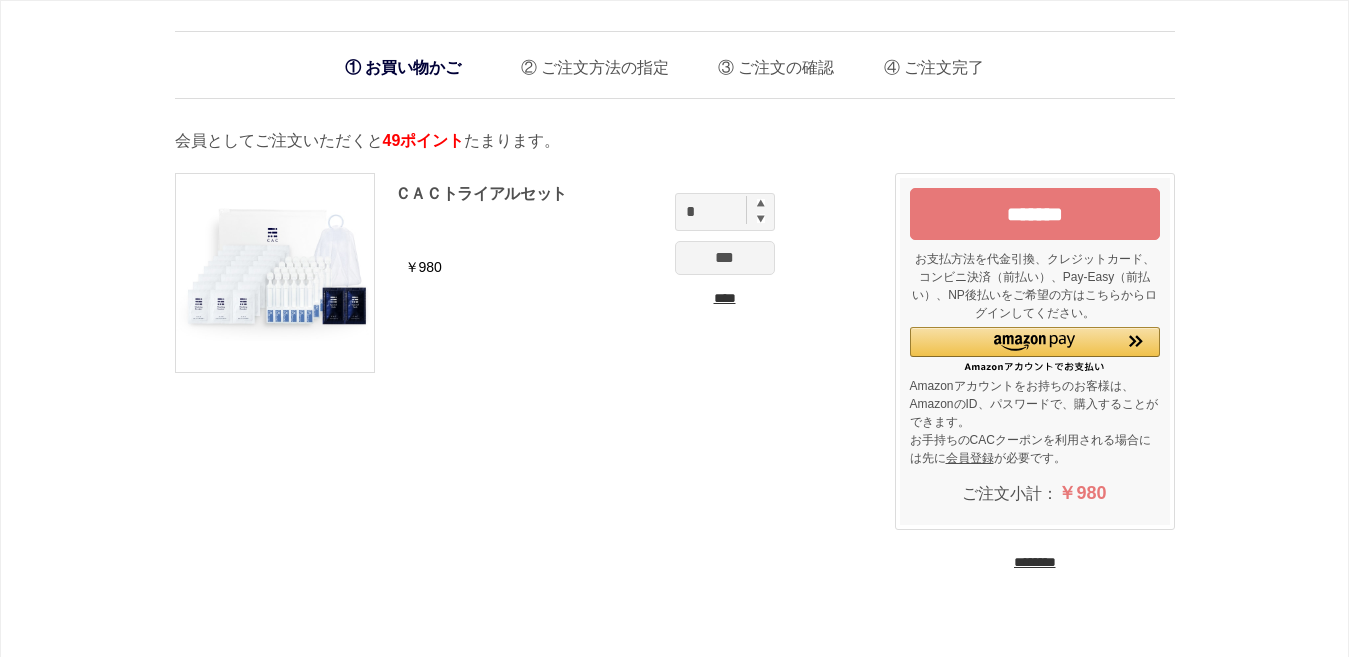scroll, scrollTop: 0, scrollLeft: 0, axis: both 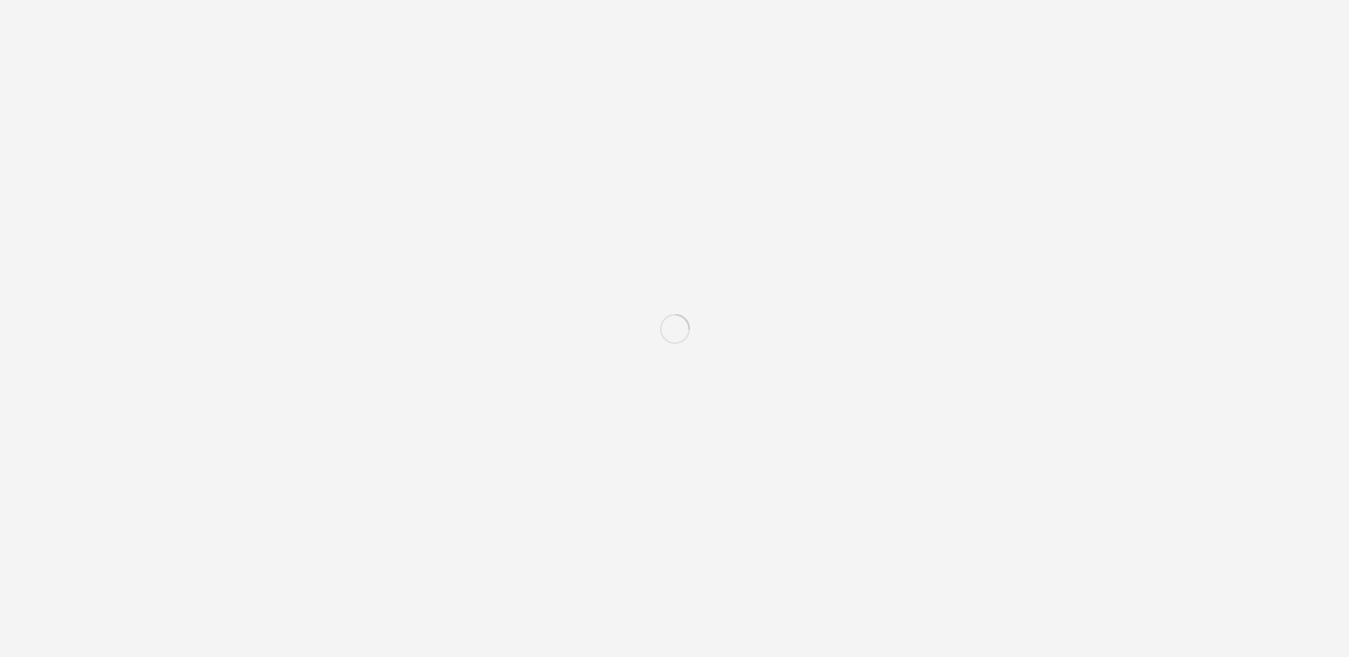 click on "ご注文主
[FIRST] [LAST] 様
〒 [POSTAL_CODE]
[PREFECTURE][CITY][ADDRESS]
TEL: [PHONE]
お届け先
[FIRST]　[LAST]
〒 [POSTAL_CODE]
[PREFECTURE][CITY][ADDRESS]" at bounding box center [674, 768] 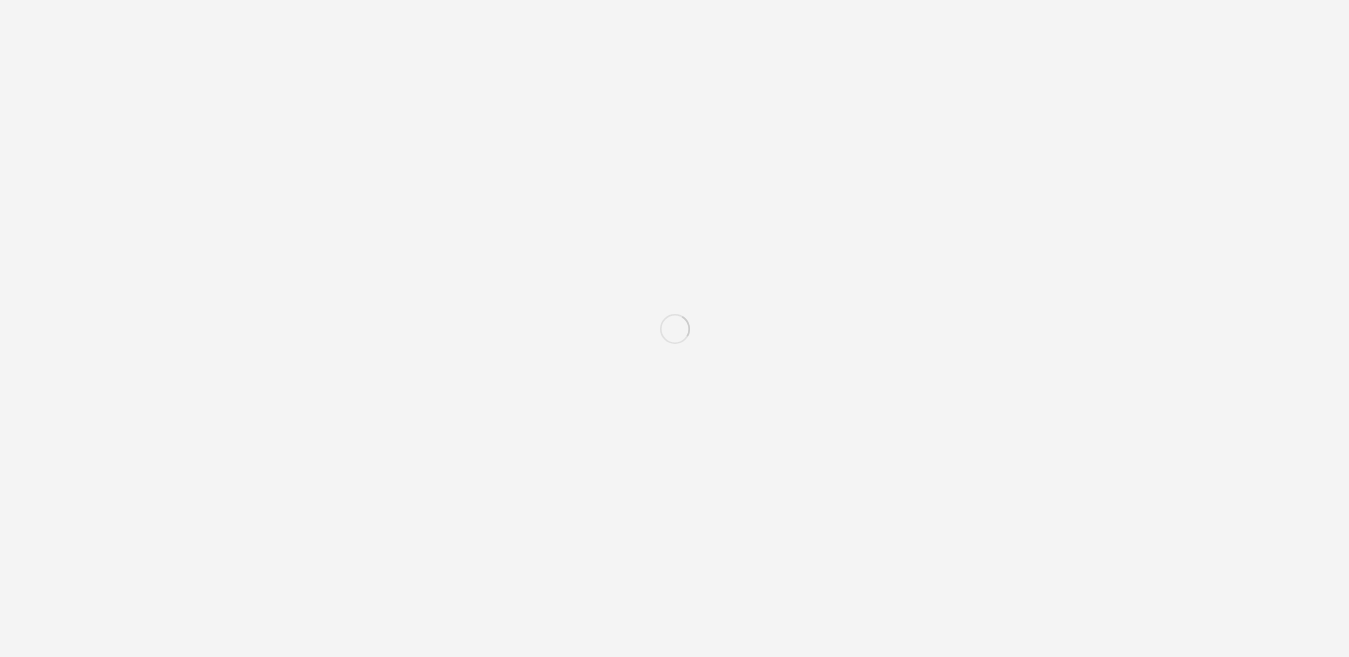 click on "ご注文主
[FIRST] [LAST] 様
〒 [POSTAL_CODE]
[PREFECTURE][CITY][ADDRESS]
TEL: [PHONE]
お届け先
[FIRST]　[LAST]
〒 [POSTAL_CODE]
[PREFECTURE][CITY][ADDRESS]" at bounding box center [674, 768] 